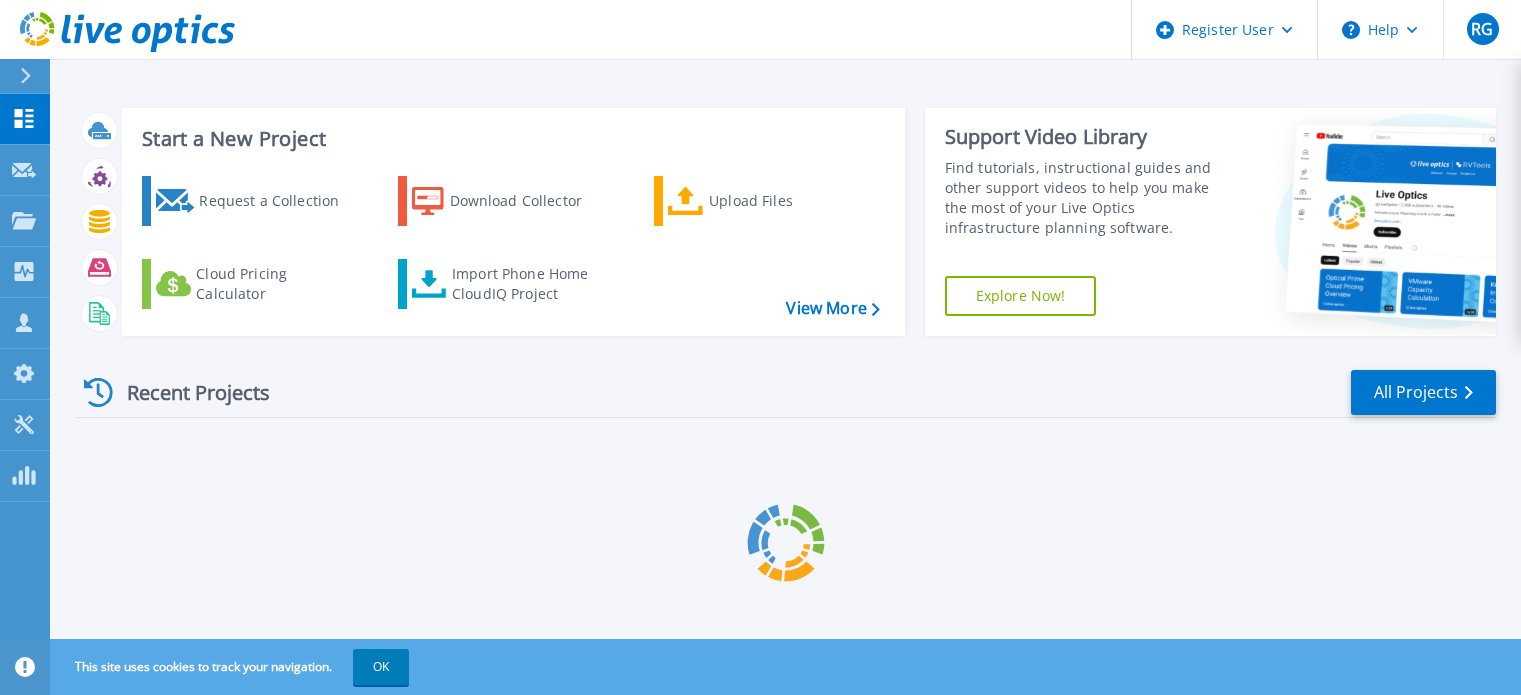scroll, scrollTop: 0, scrollLeft: 0, axis: both 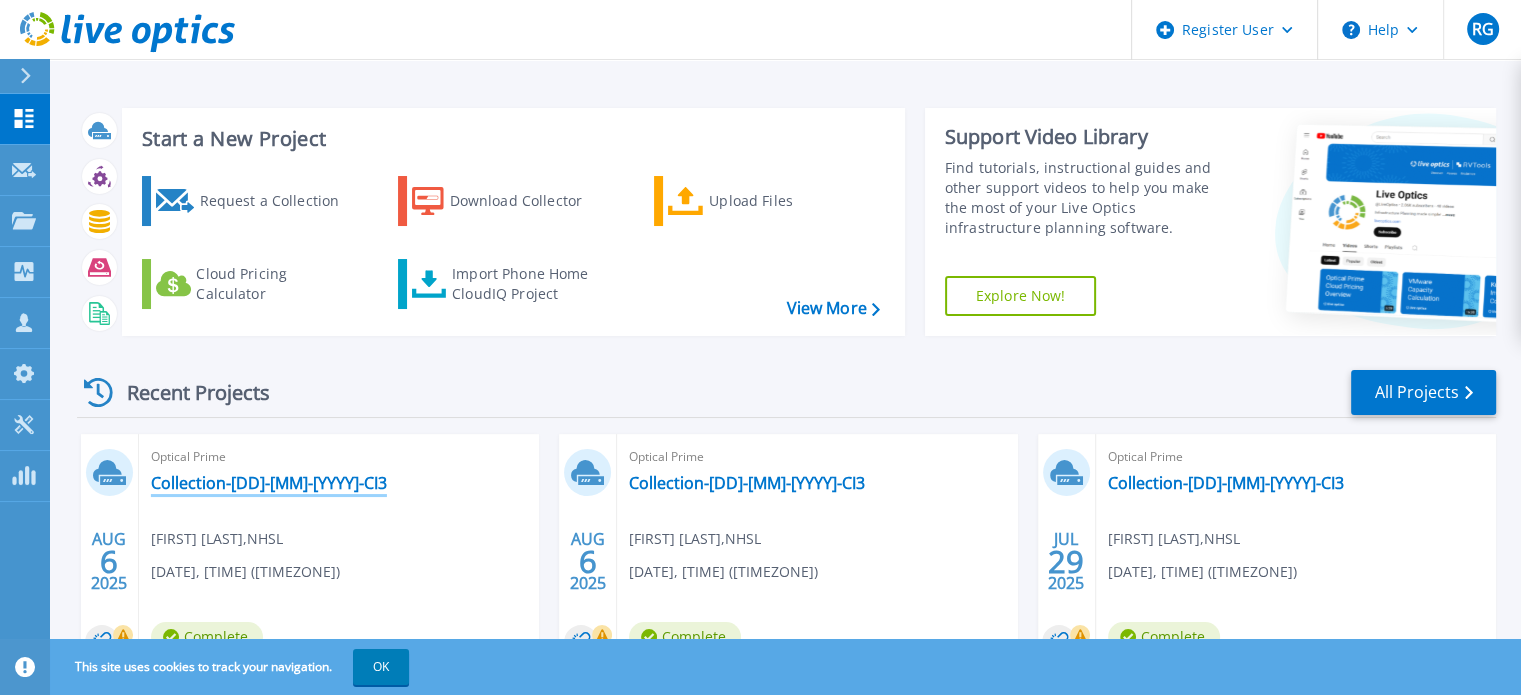 click on "Collection-05-08-2025-CI3" at bounding box center [269, 483] 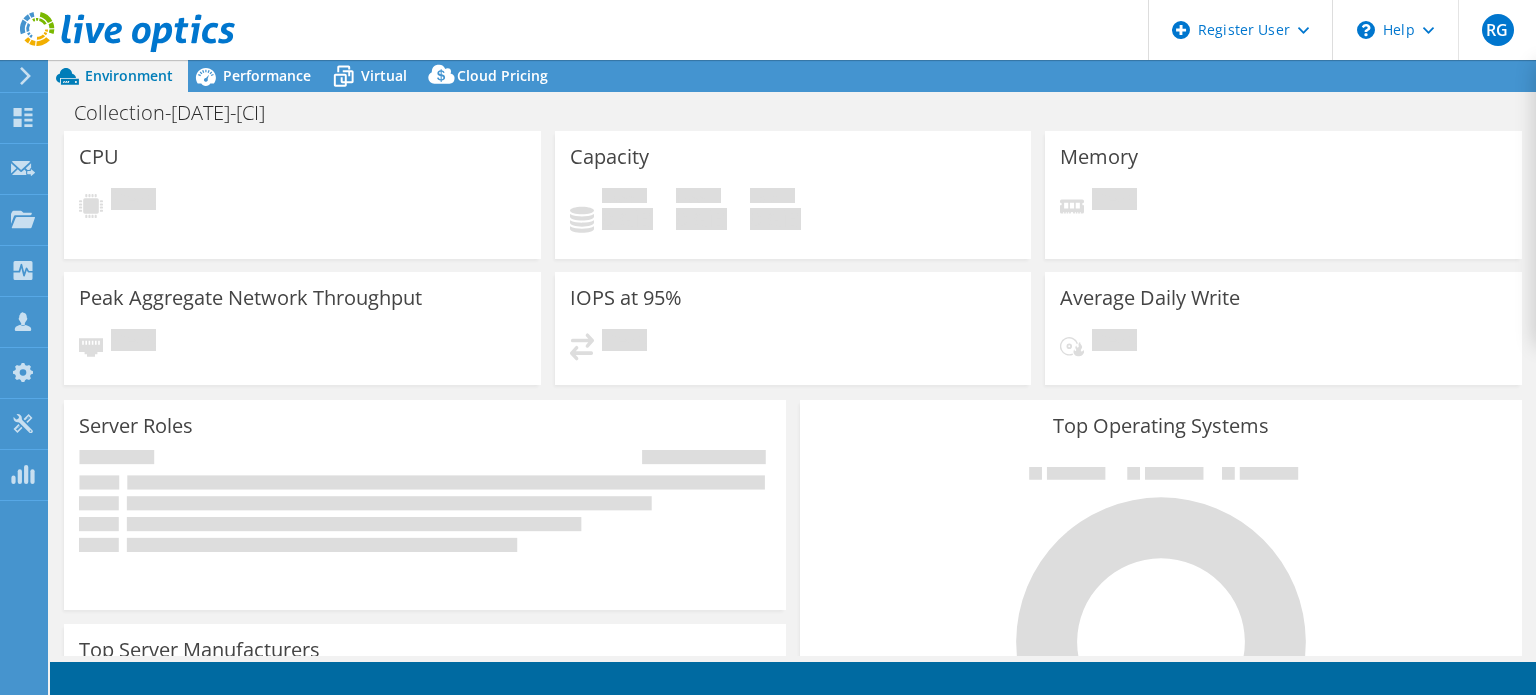 scroll, scrollTop: 0, scrollLeft: 0, axis: both 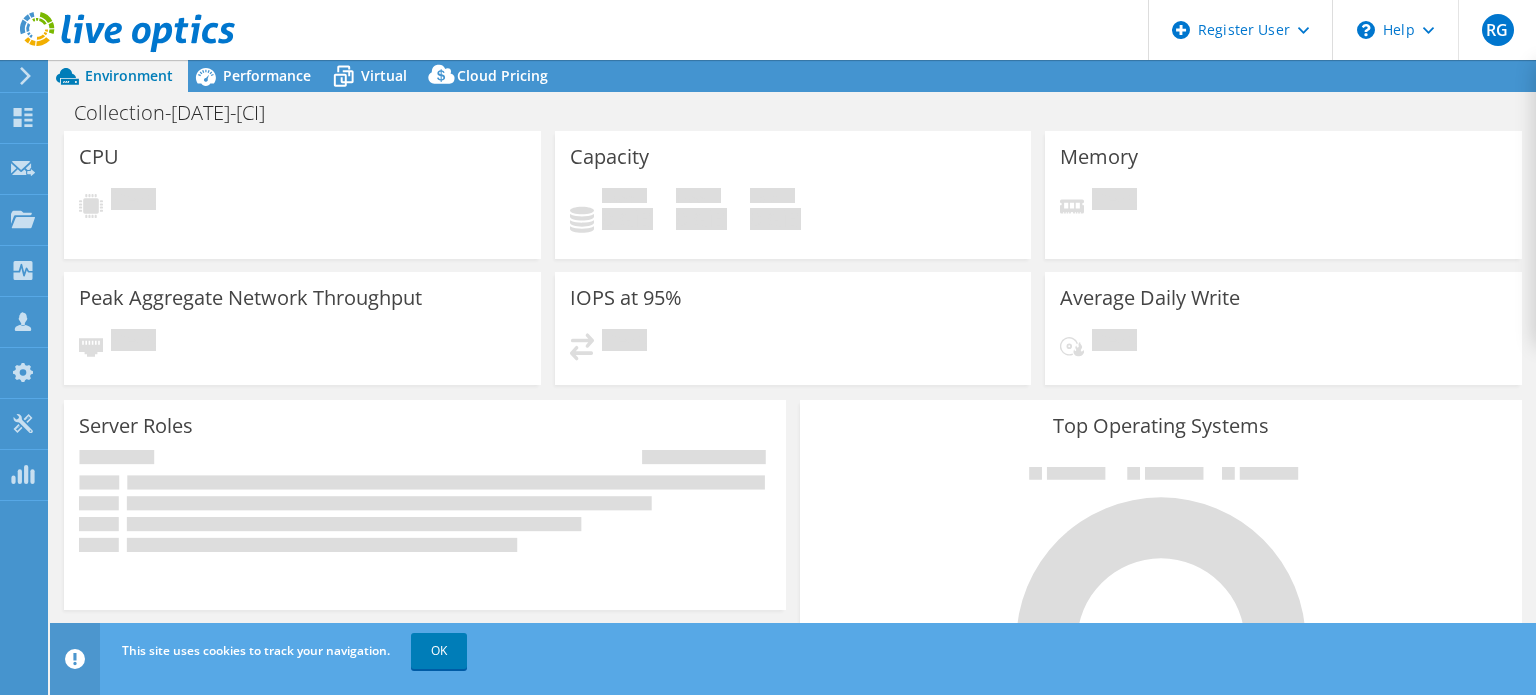 select on "USD" 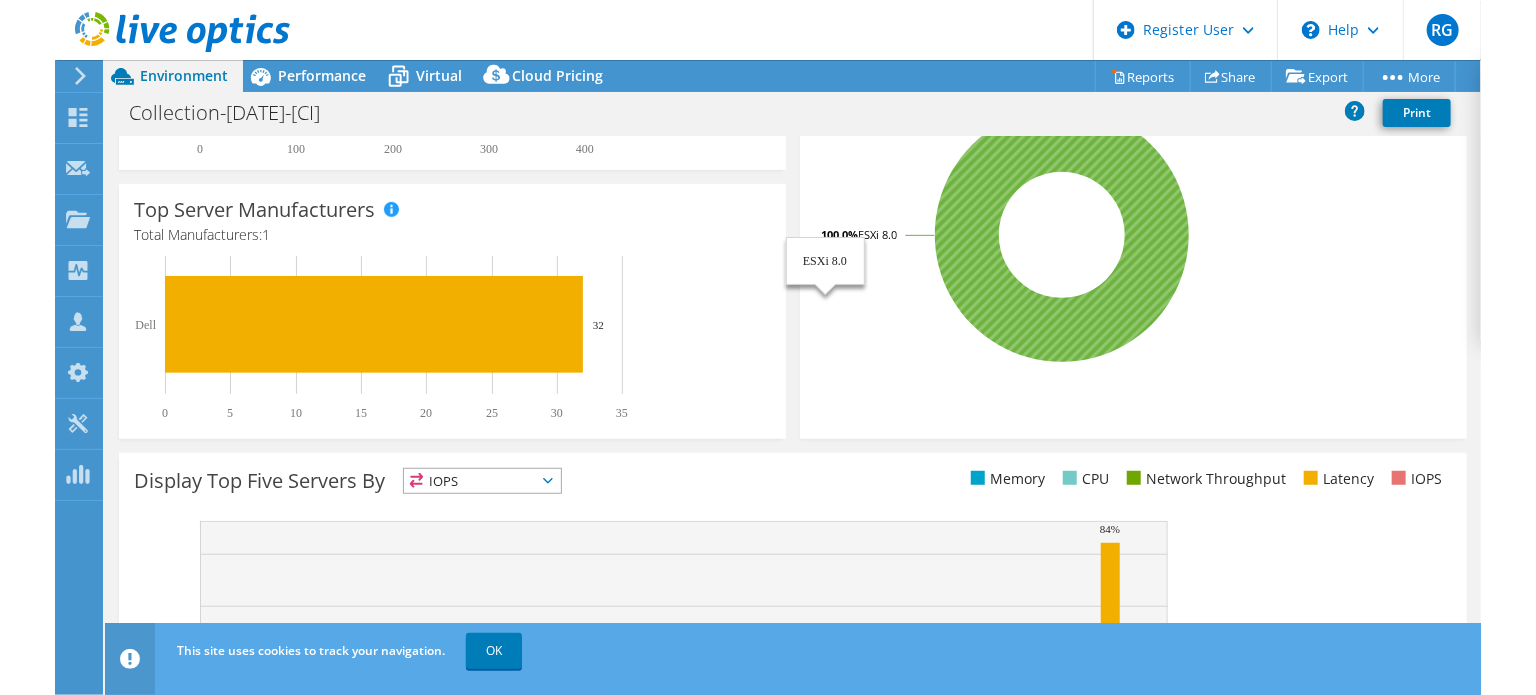 scroll, scrollTop: 478, scrollLeft: 0, axis: vertical 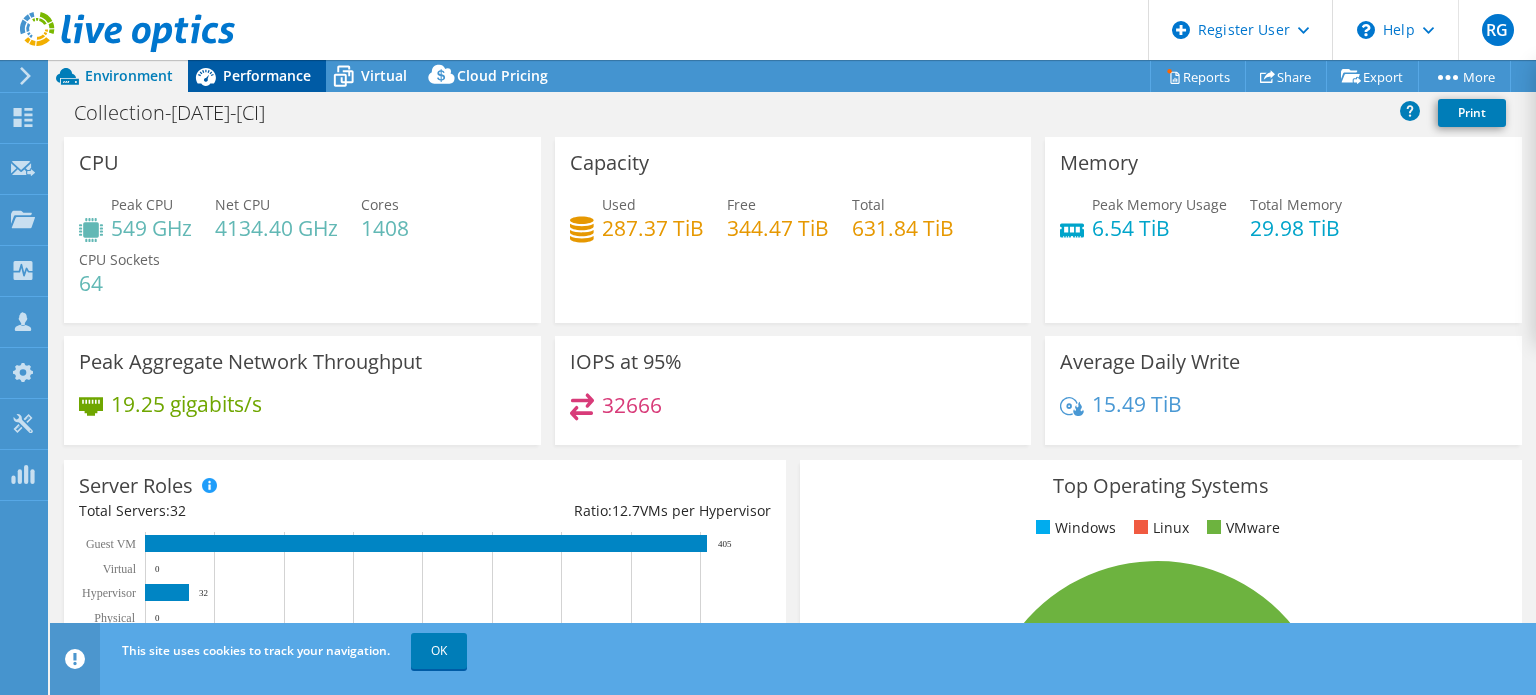 click on "Performance" at bounding box center (267, 75) 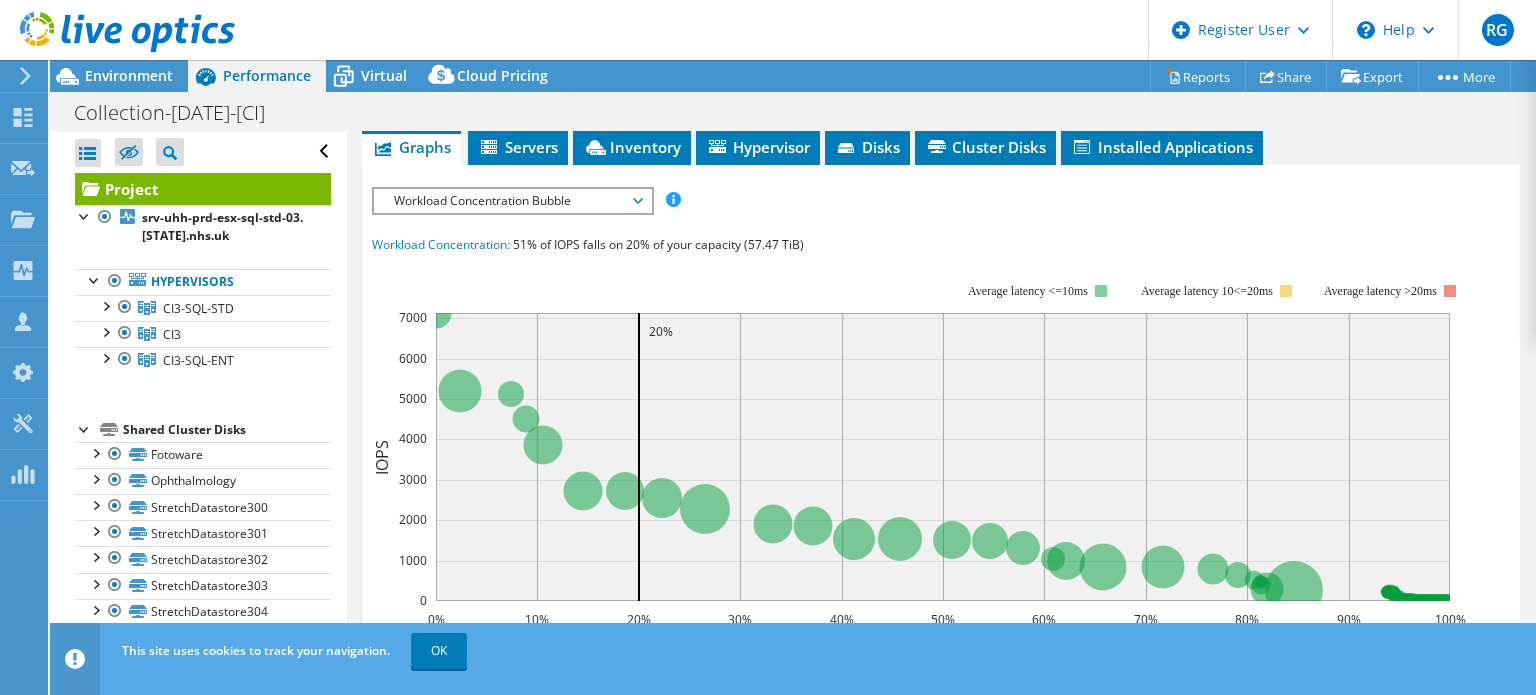 scroll, scrollTop: 418, scrollLeft: 0, axis: vertical 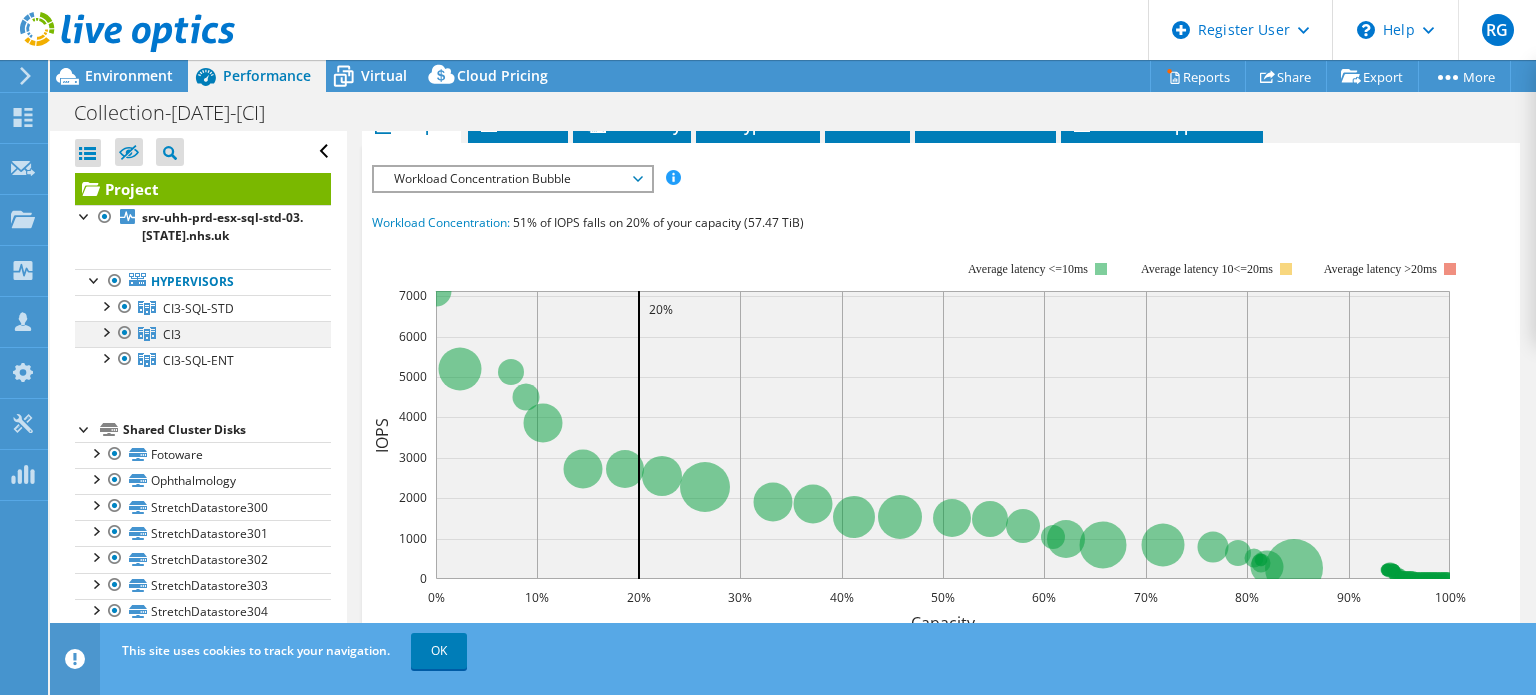 click at bounding box center [125, 333] 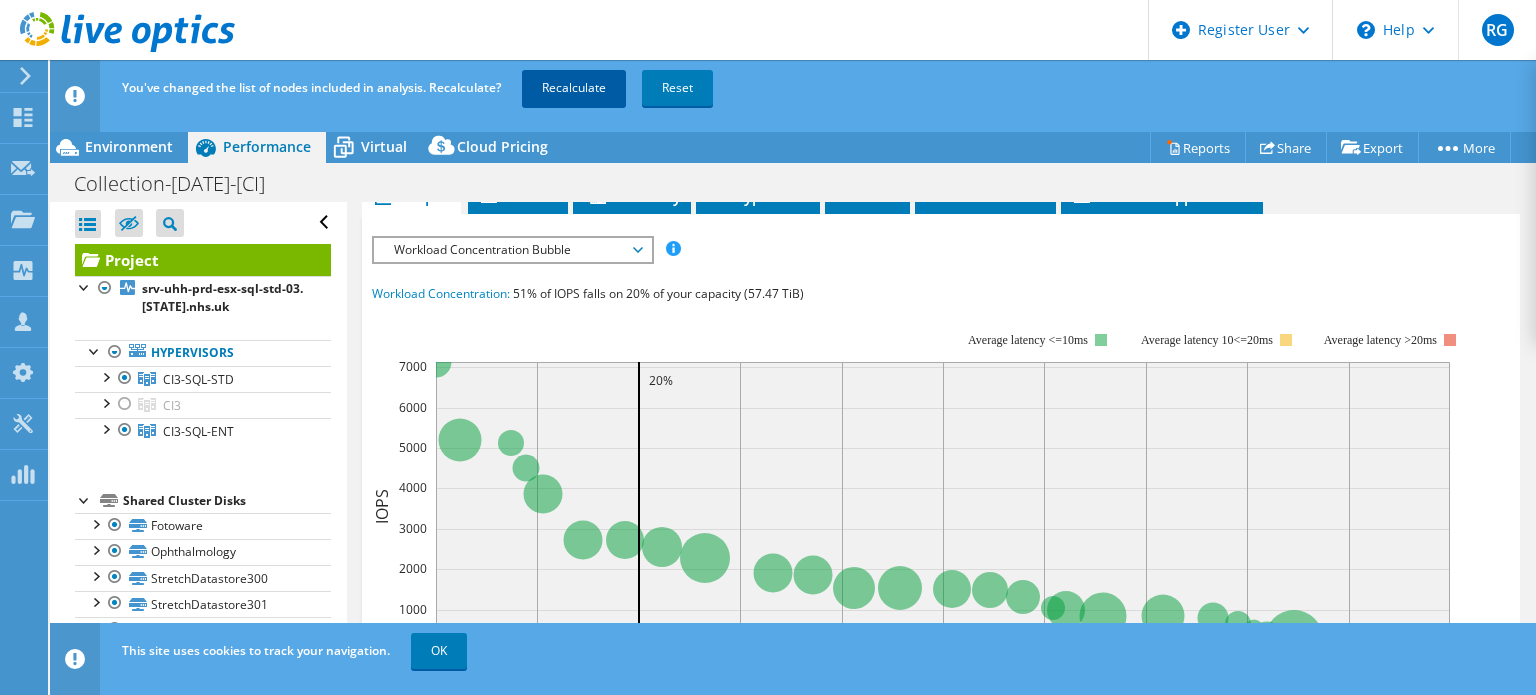 click on "Recalculate" at bounding box center [574, 88] 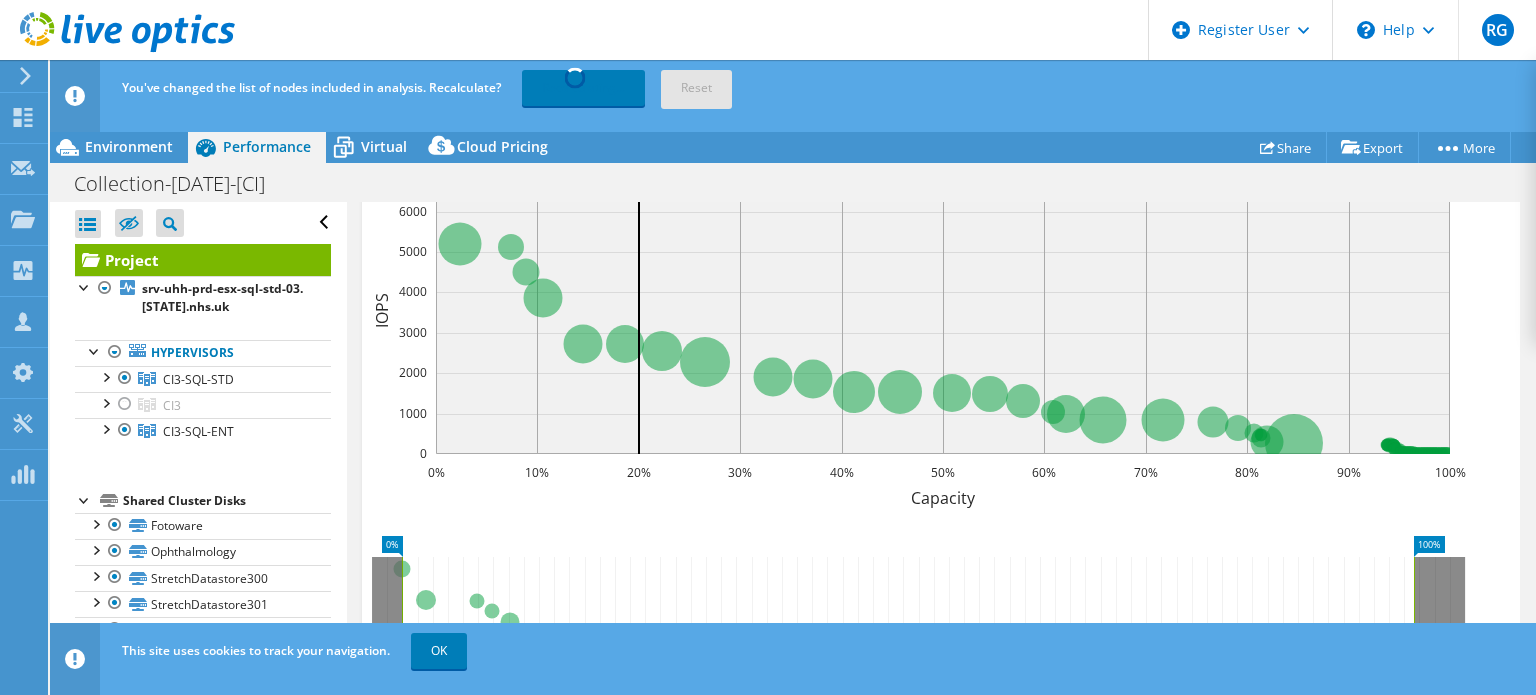 scroll, scrollTop: 579, scrollLeft: 0, axis: vertical 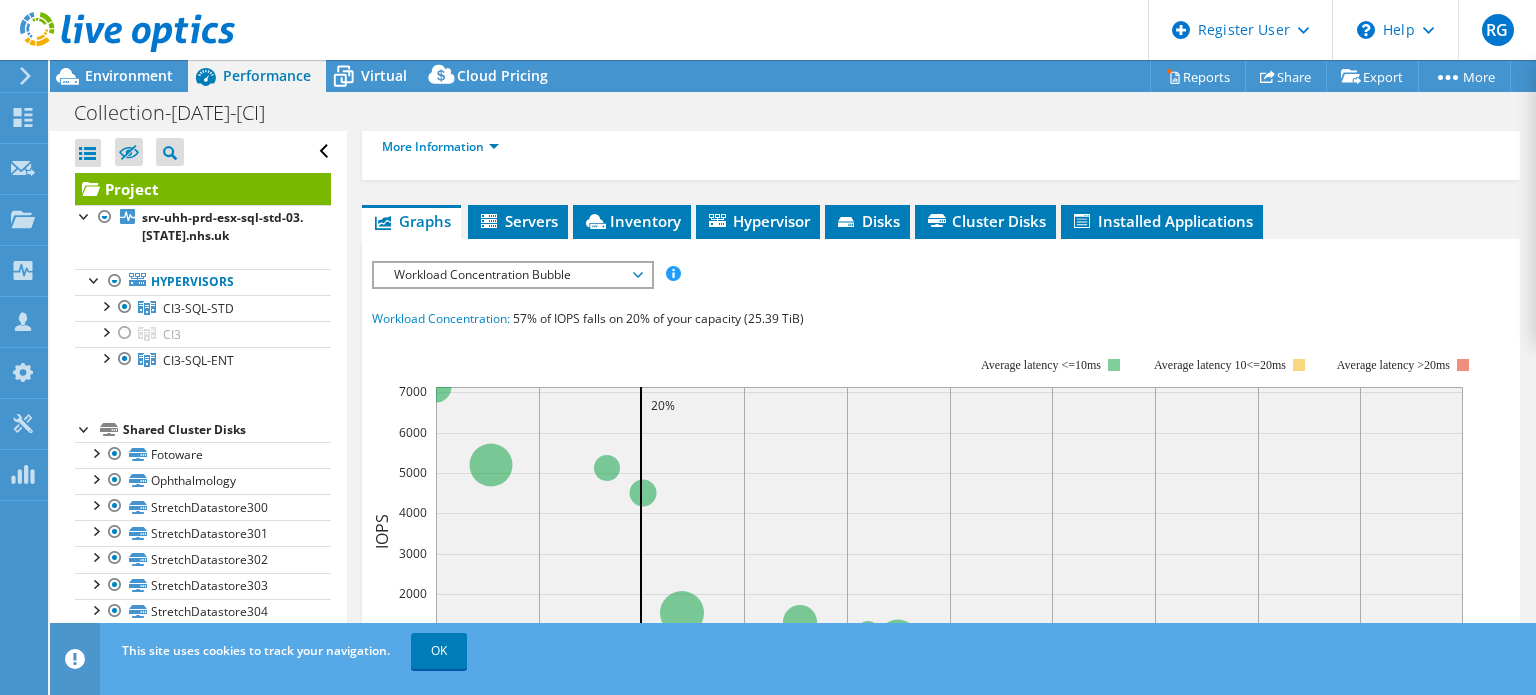 click on "Workload Concentration Bubble" at bounding box center (512, 275) 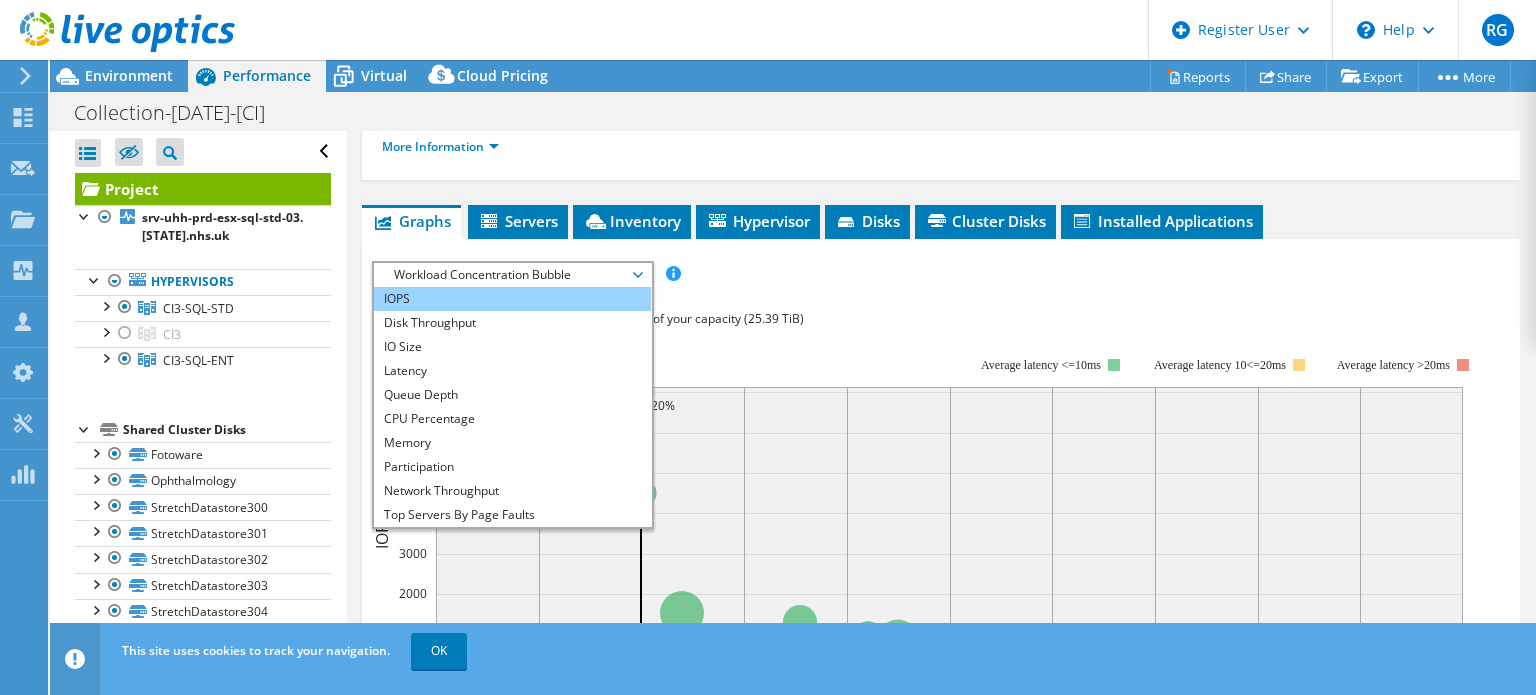 click on "IOPS" at bounding box center (512, 299) 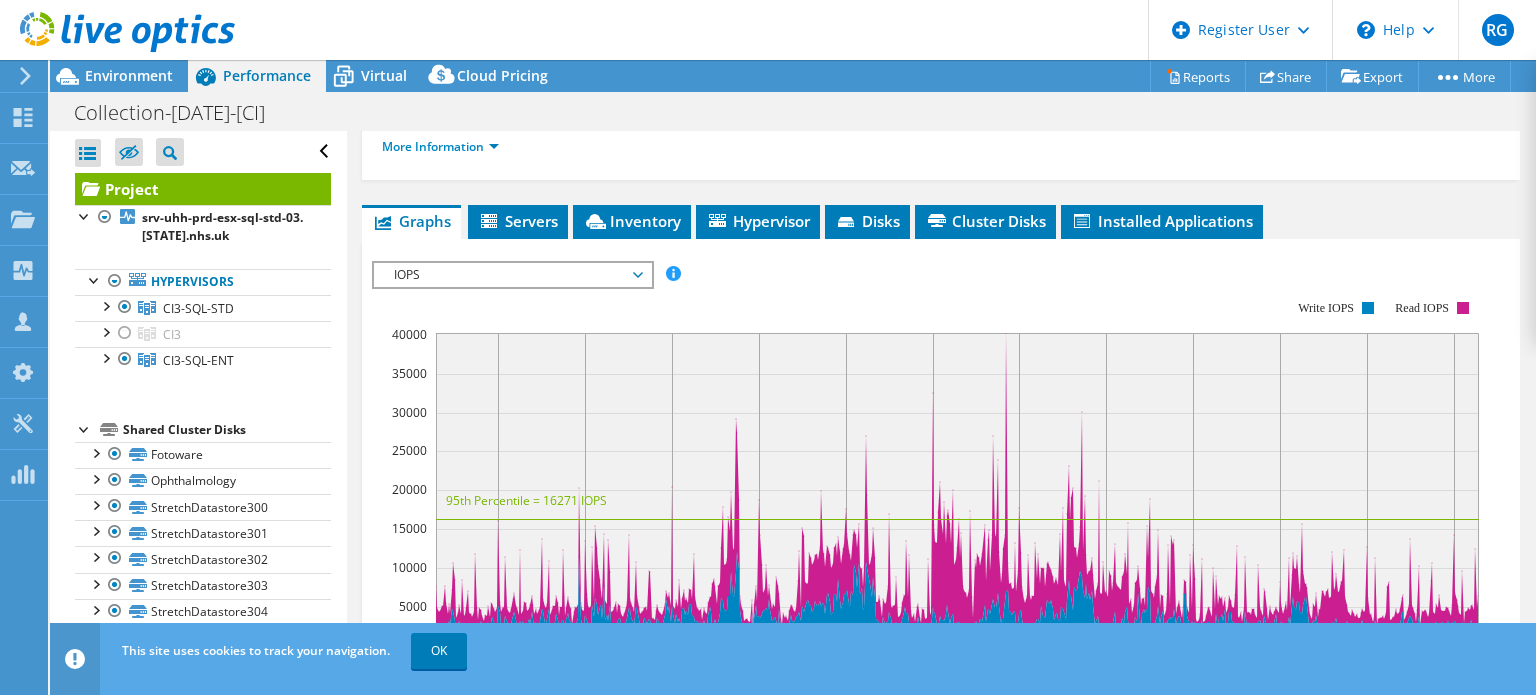 click on "IOPS" at bounding box center (512, 275) 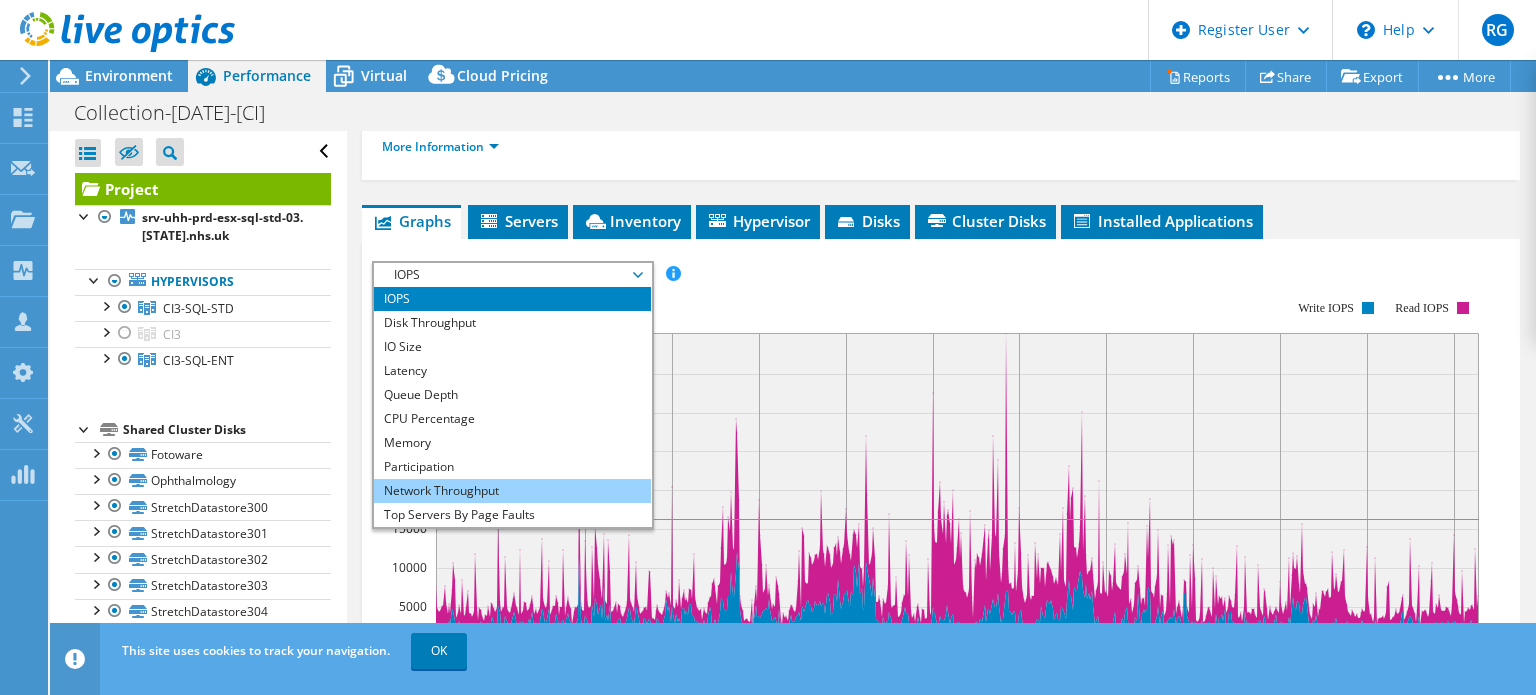 click on "Network Throughput" at bounding box center (512, 491) 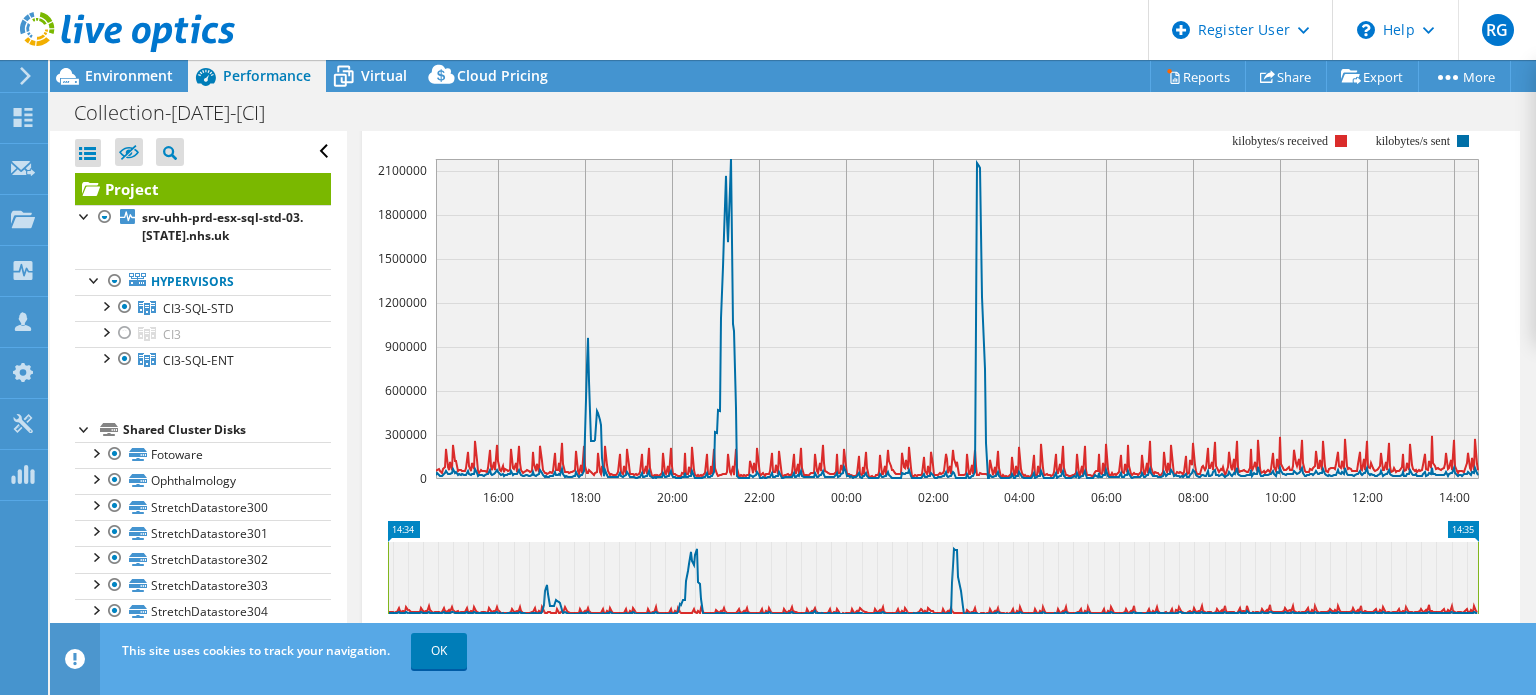 scroll, scrollTop: 451, scrollLeft: 0, axis: vertical 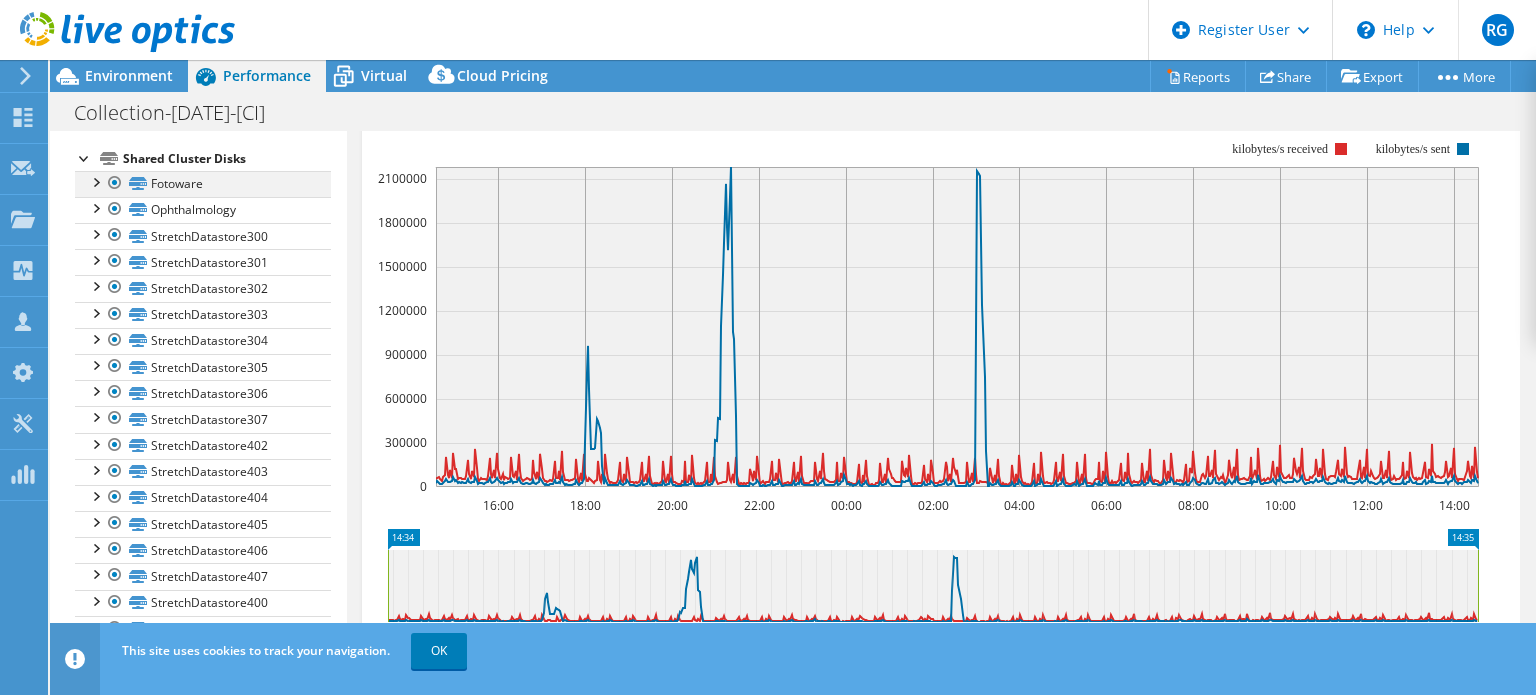 click at bounding box center (115, 183) 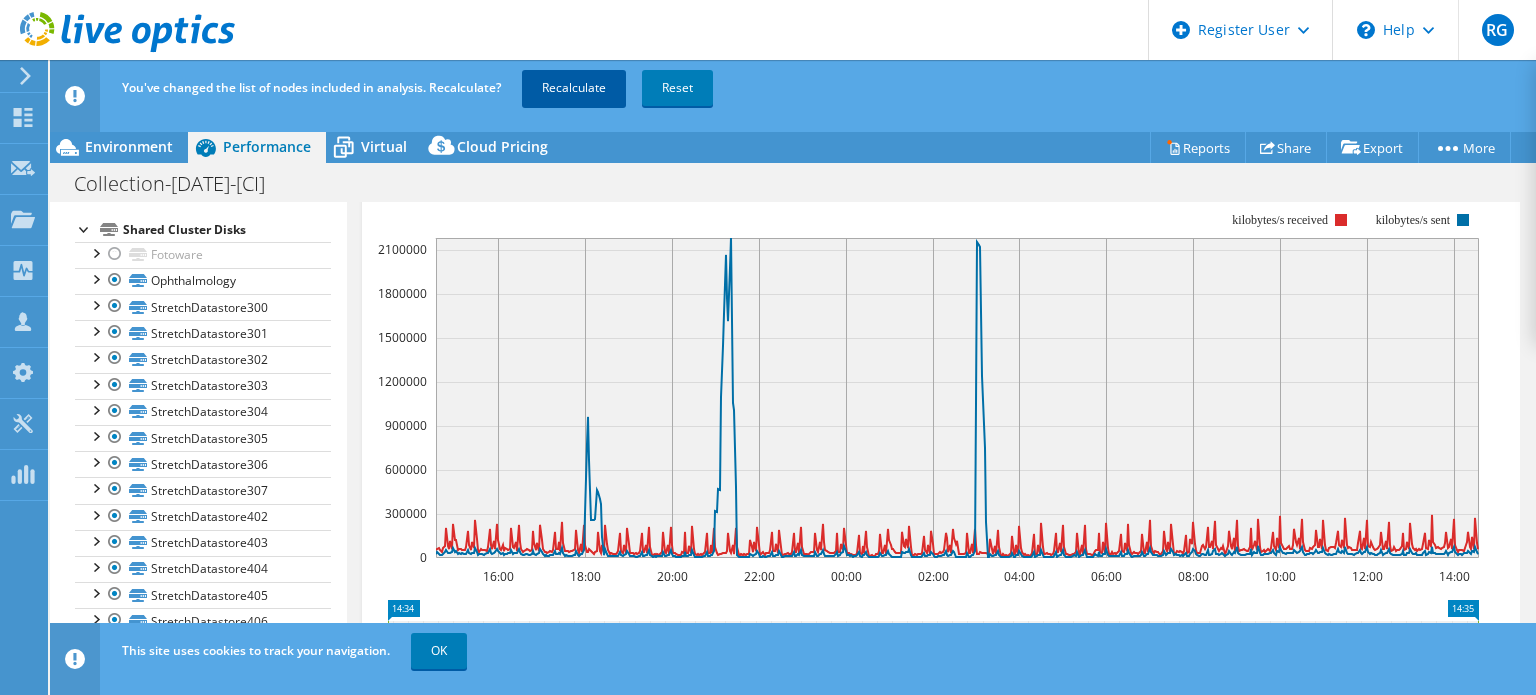 click on "Recalculate" at bounding box center (574, 88) 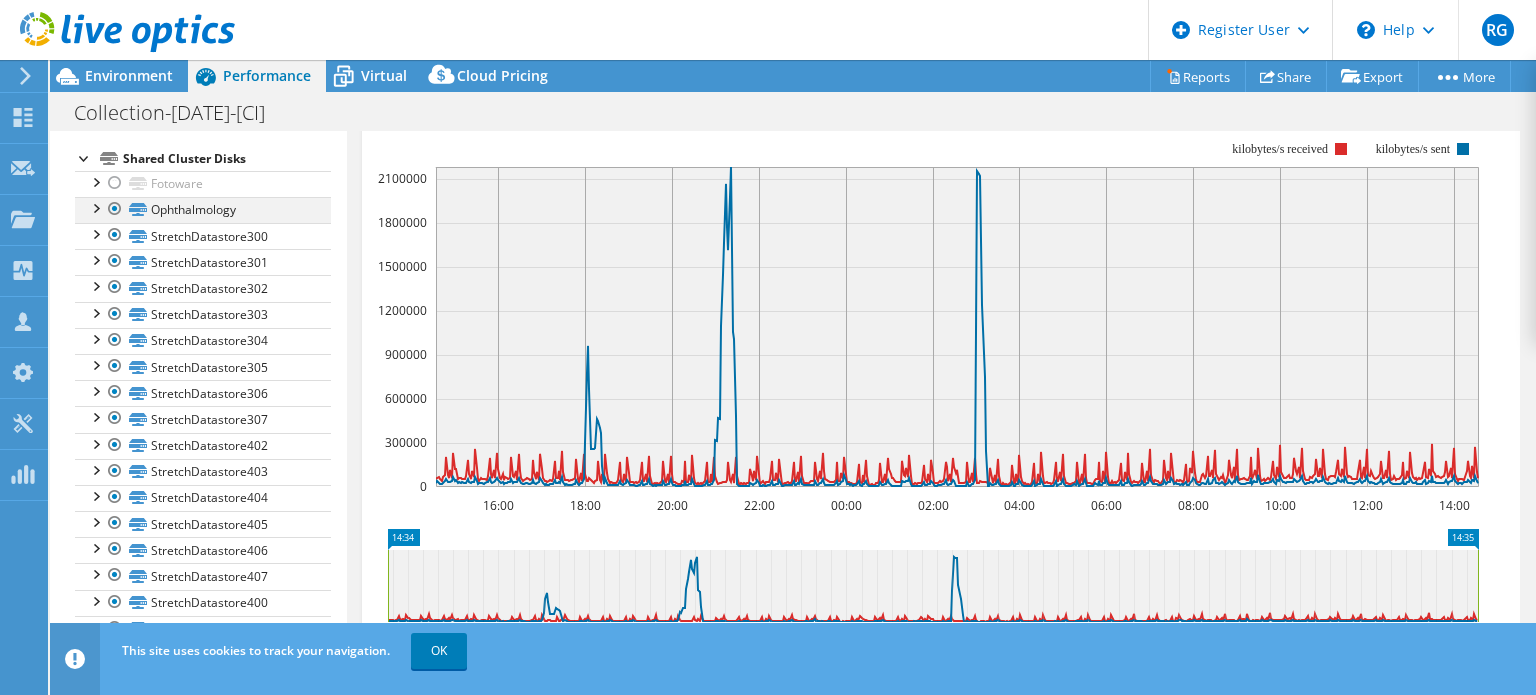 click at bounding box center [115, 209] 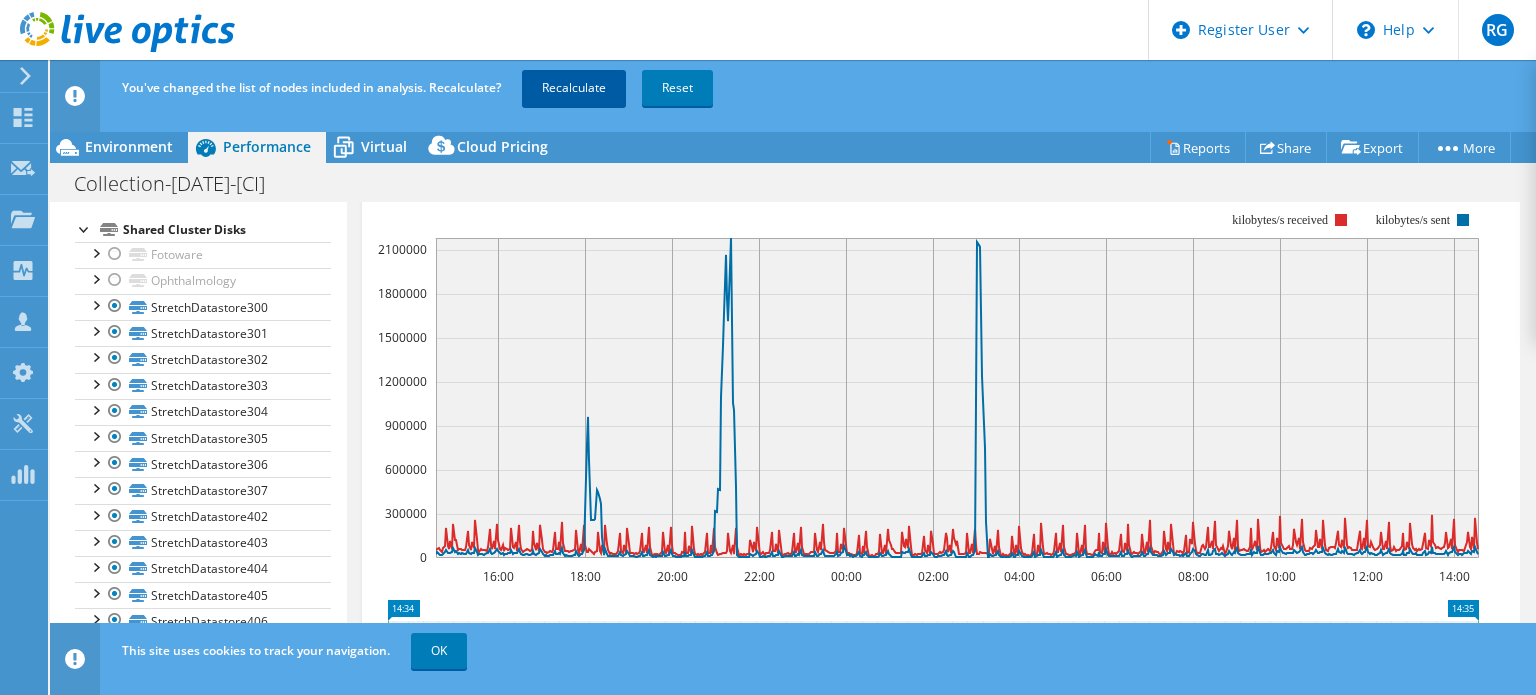 click on "Recalculate" at bounding box center [574, 88] 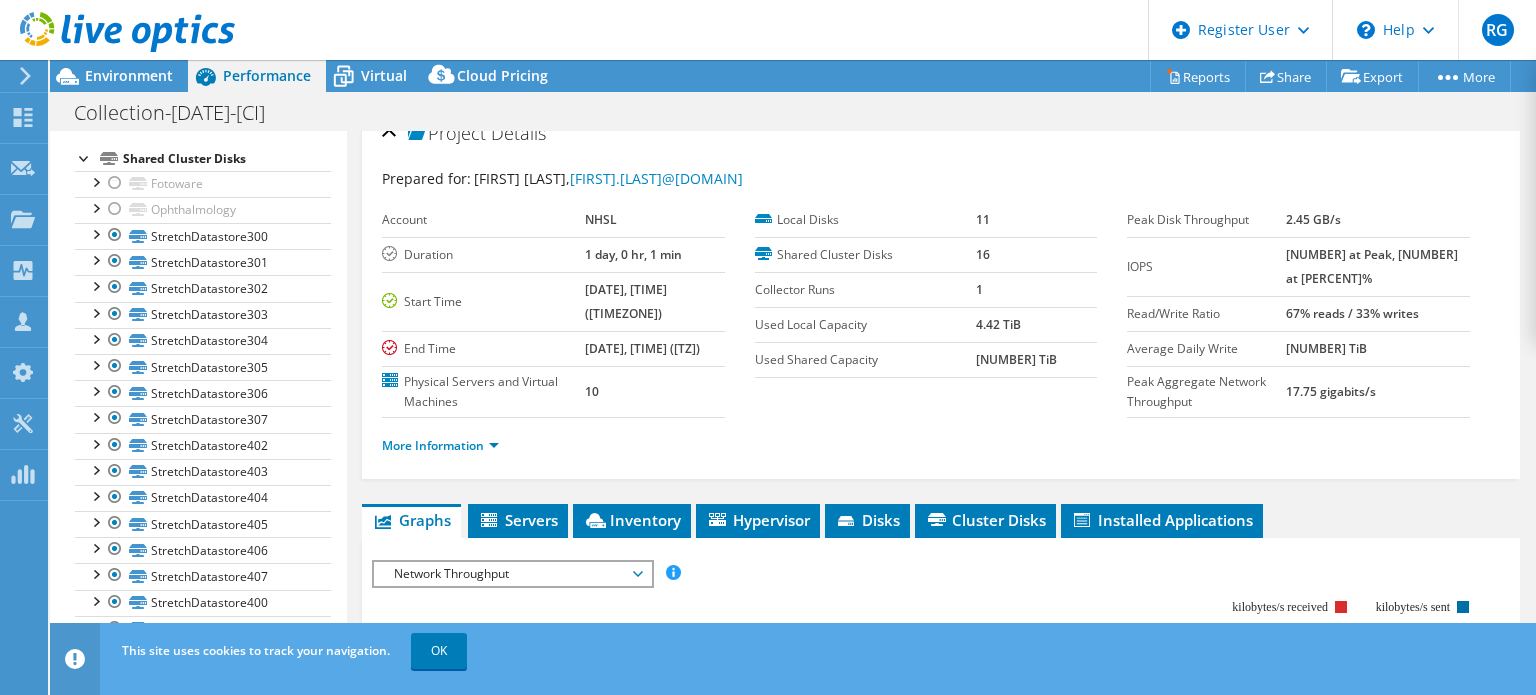 scroll, scrollTop: 10, scrollLeft: 0, axis: vertical 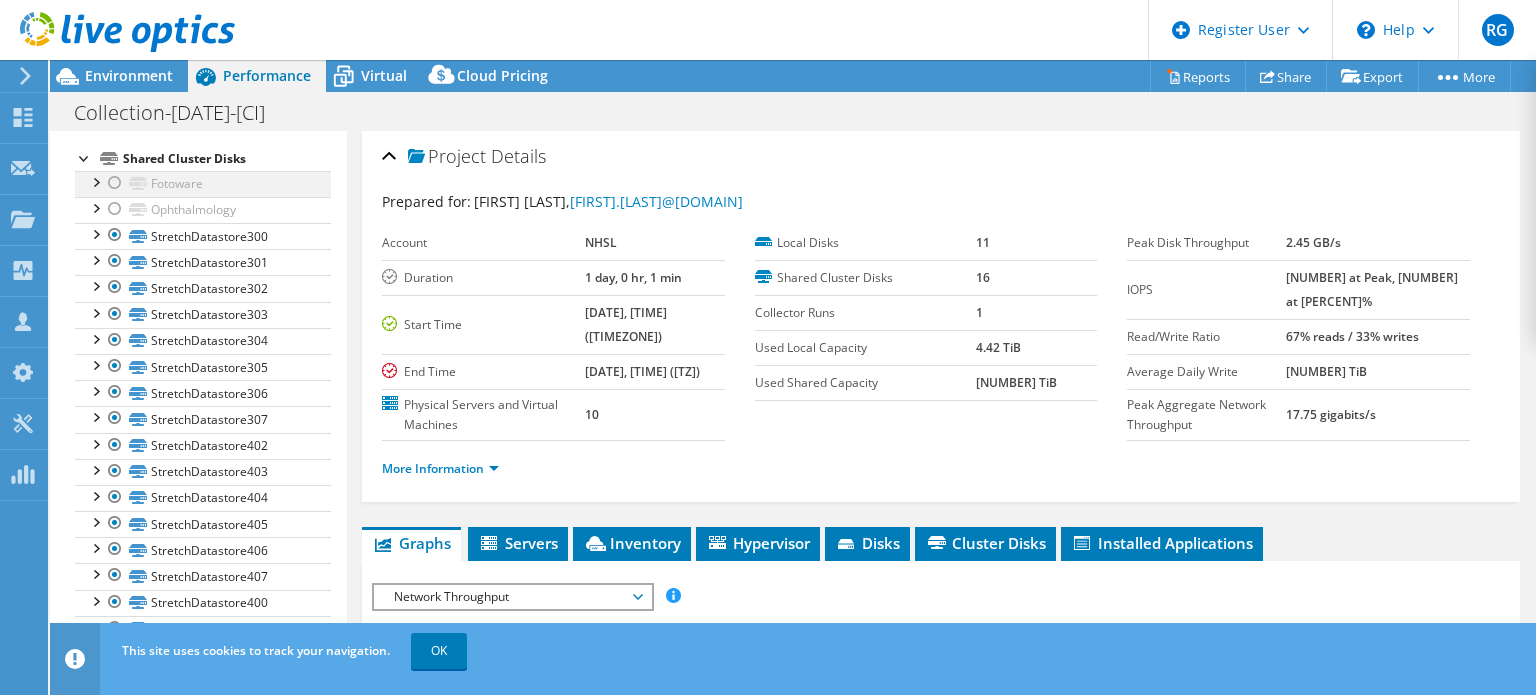 click at bounding box center (115, 183) 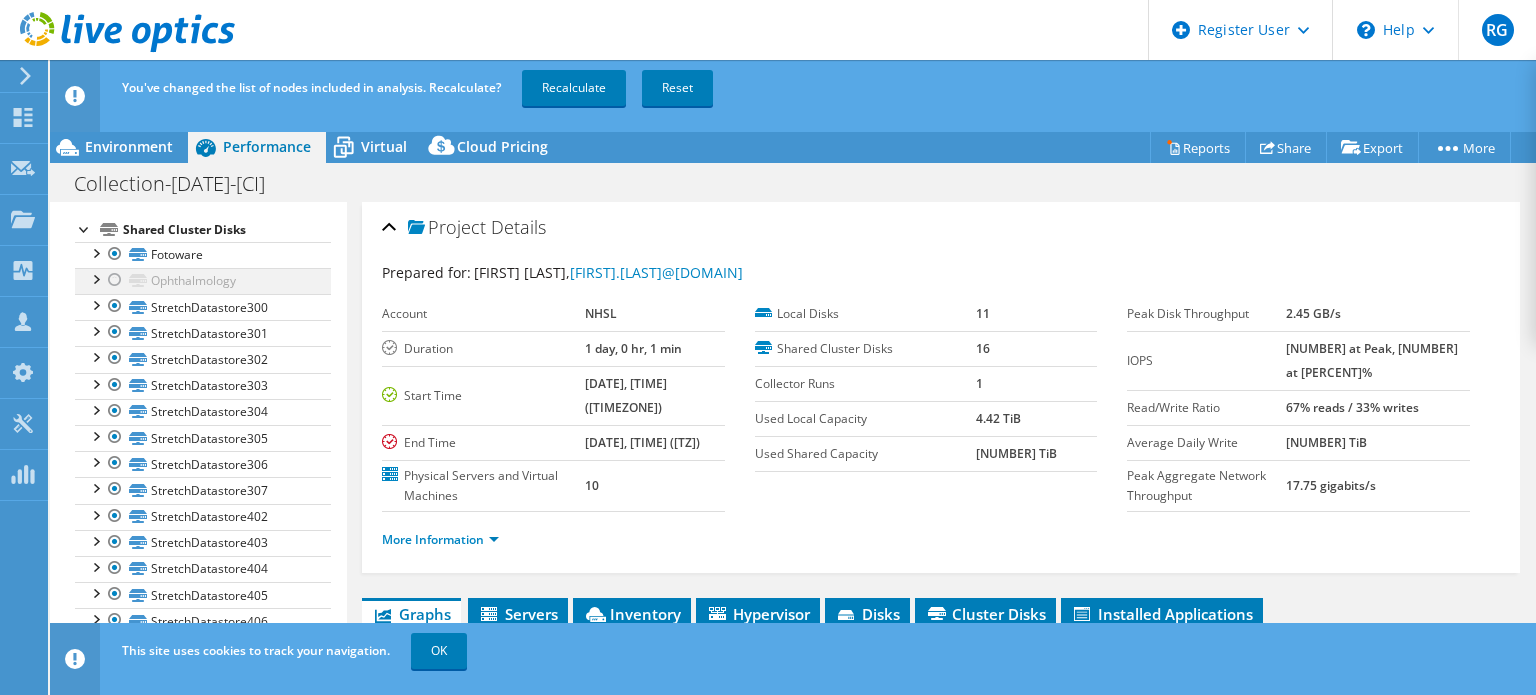 click at bounding box center [115, 280] 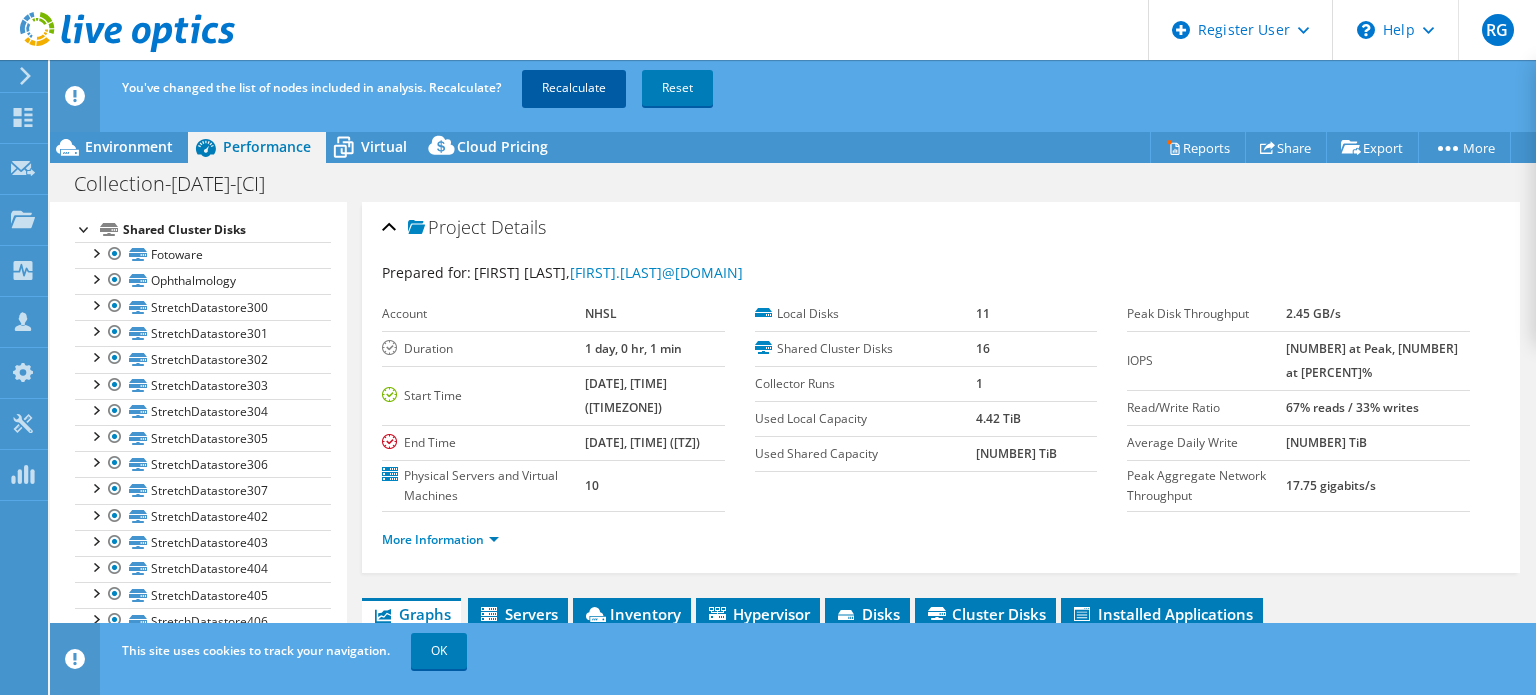 click on "Recalculate" at bounding box center [574, 88] 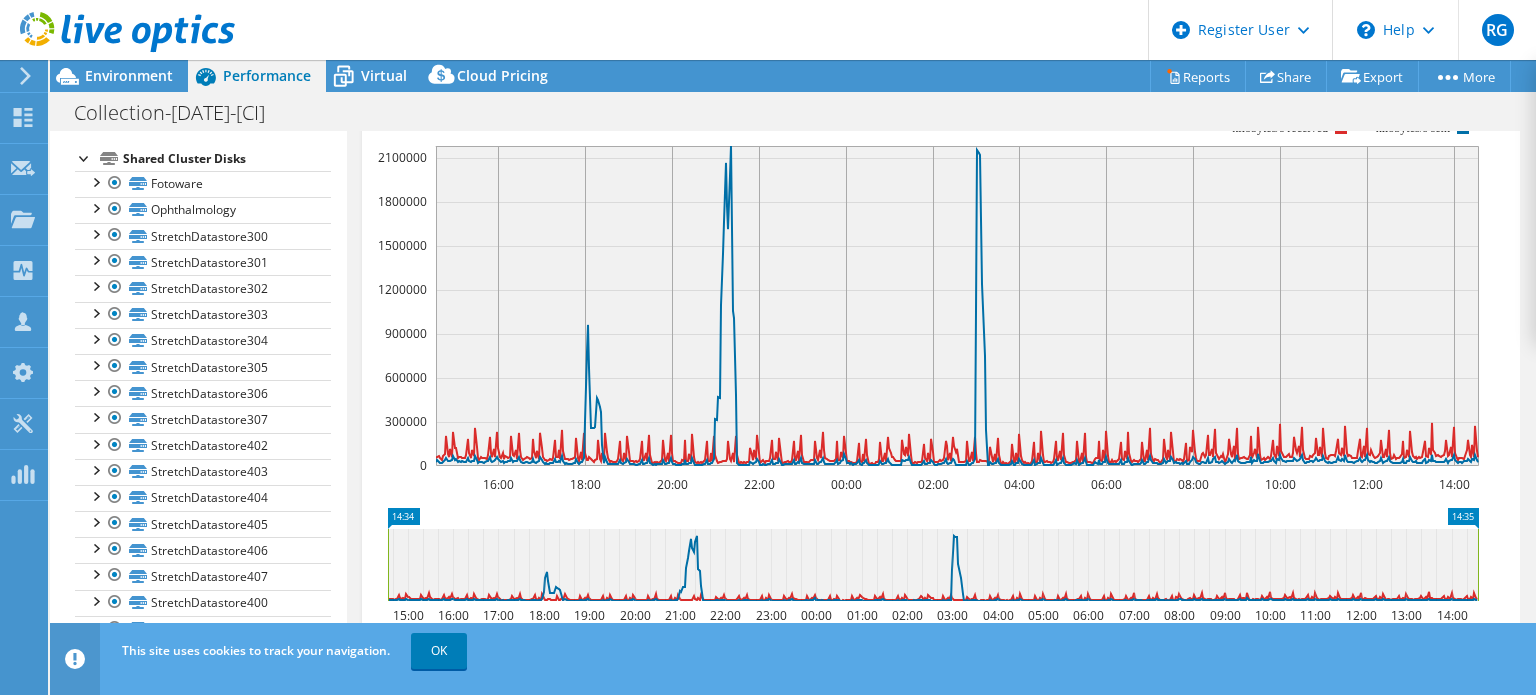 scroll, scrollTop: 484, scrollLeft: 0, axis: vertical 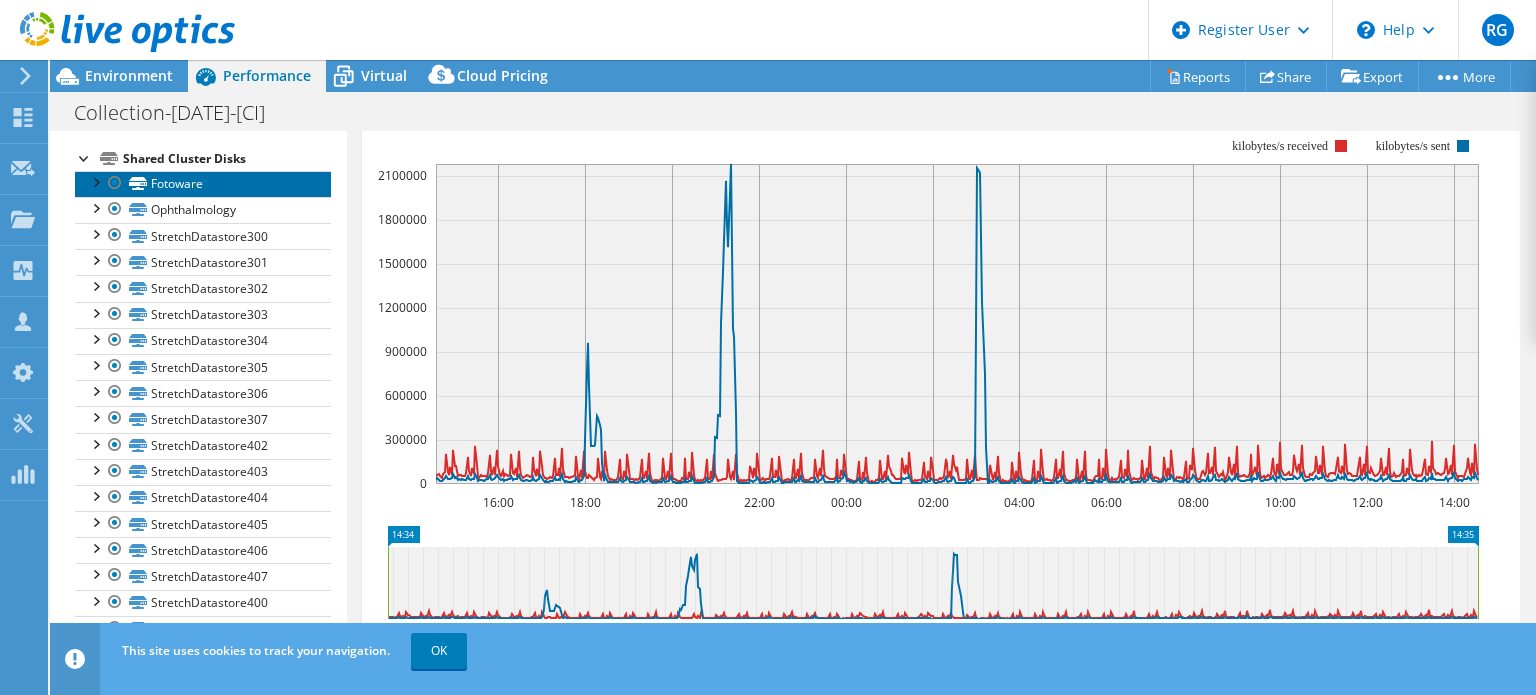 click on "Fotoware" at bounding box center [203, 184] 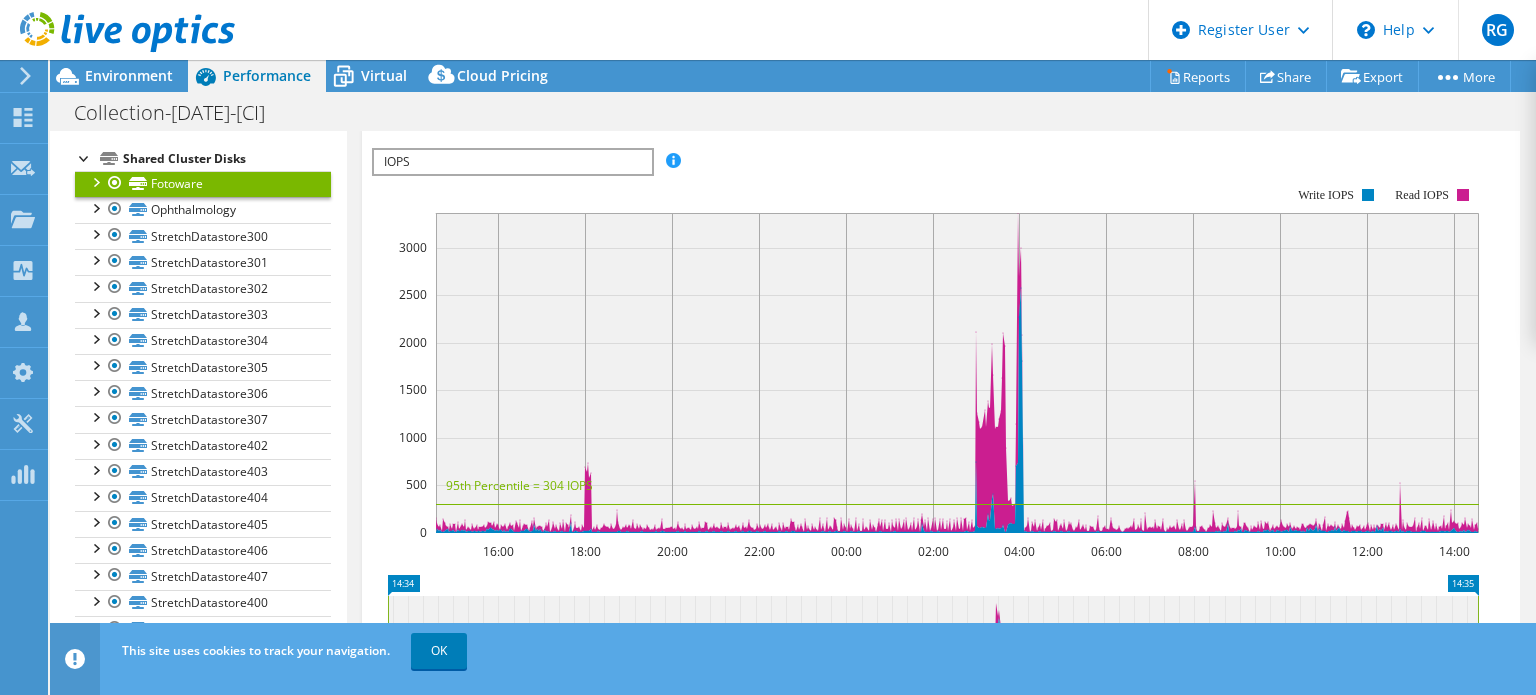 scroll, scrollTop: 469, scrollLeft: 0, axis: vertical 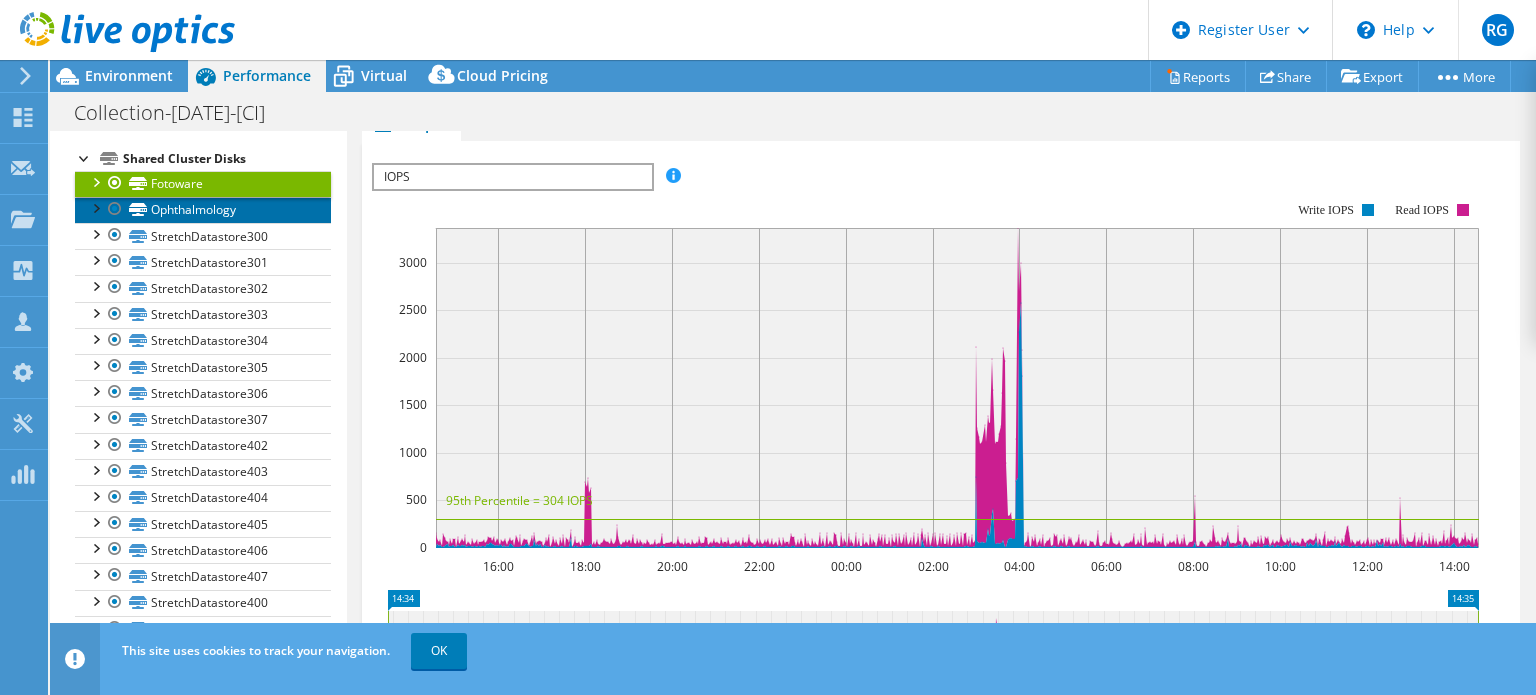 click on "Ophthalmology" at bounding box center [203, 210] 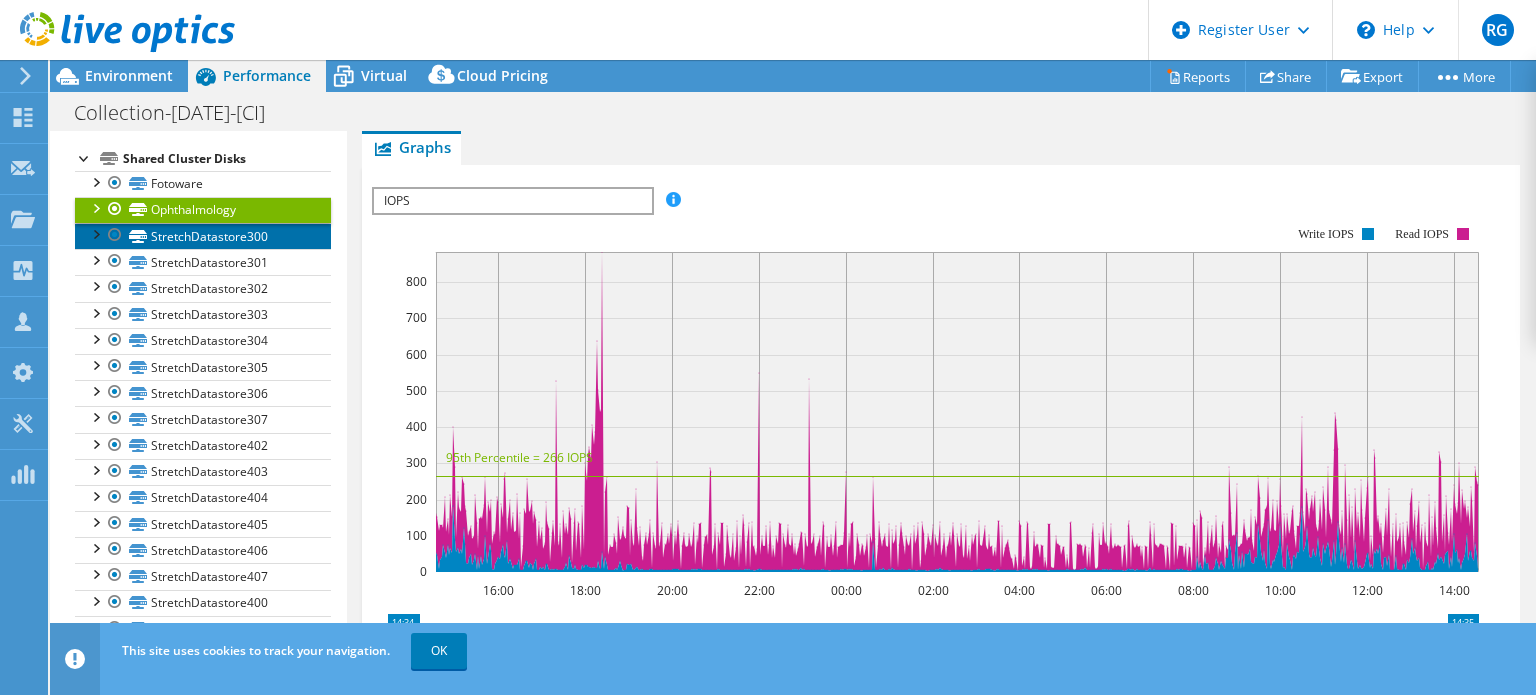 click on "StretchDatastore300" at bounding box center [203, 236] 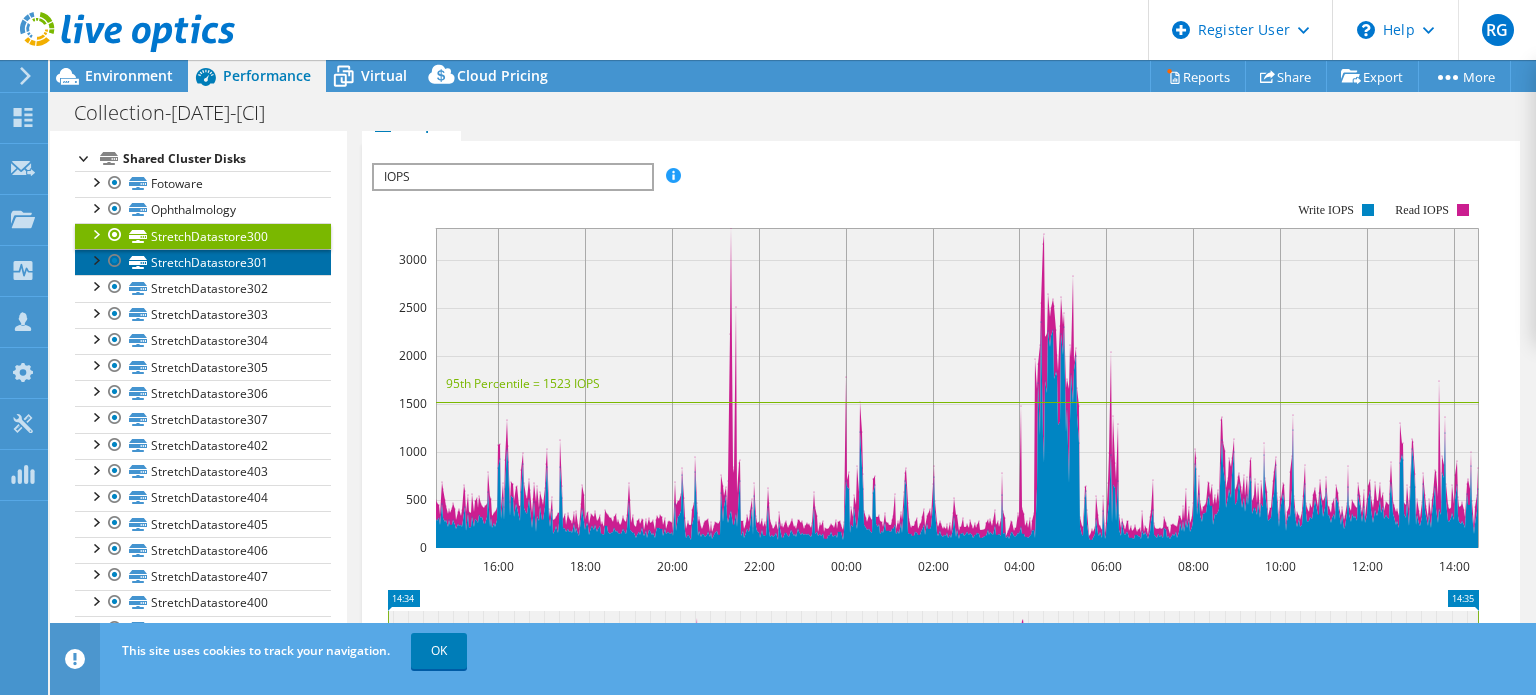 click on "StretchDatastore301" at bounding box center (203, 262) 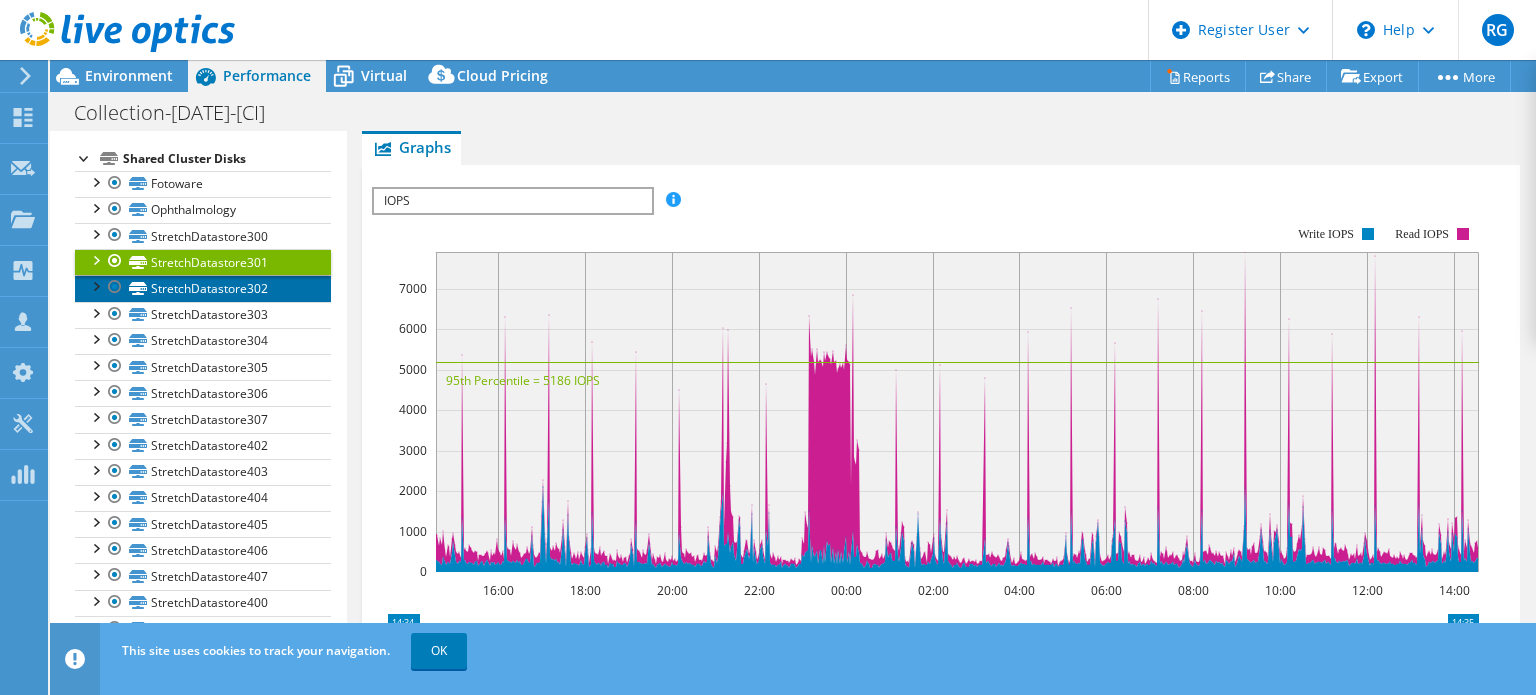 click on "StretchDatastore302" at bounding box center (203, 288) 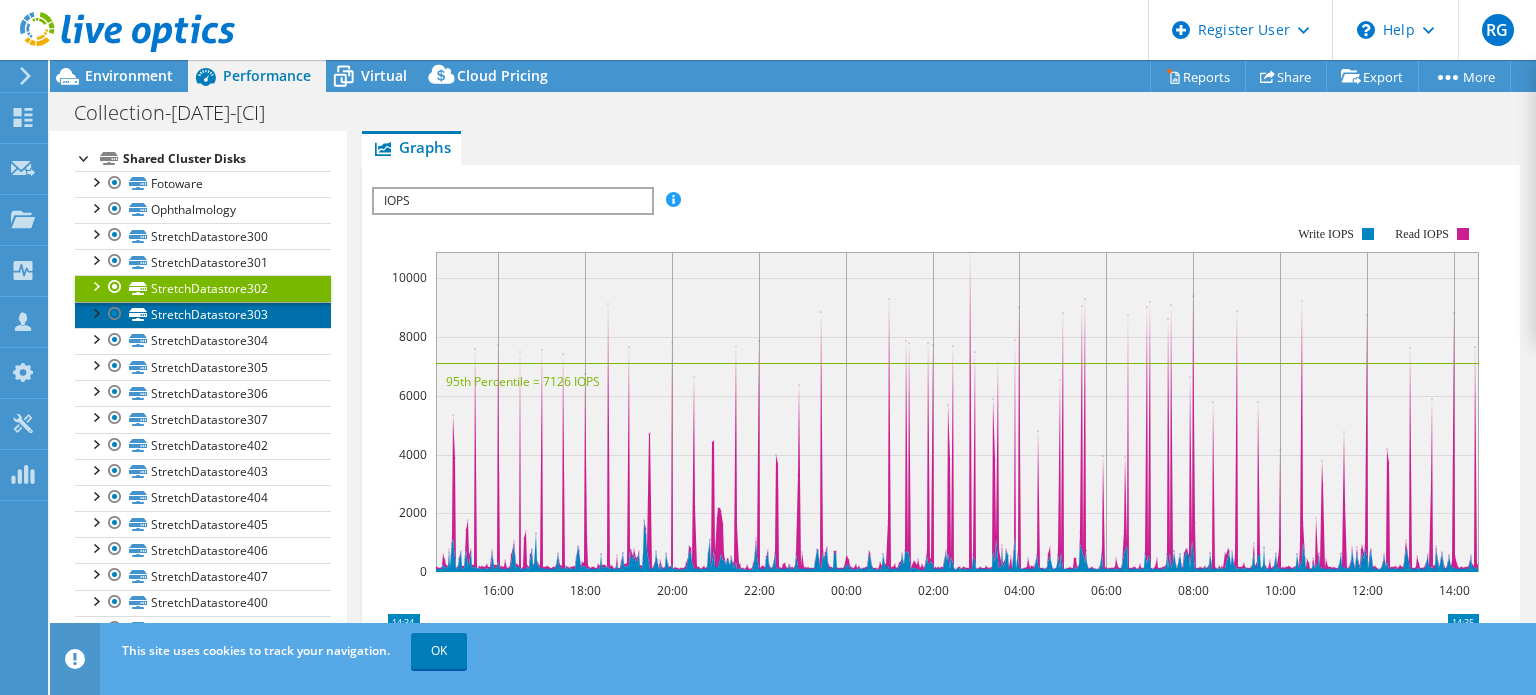 click on "StretchDatastore303" at bounding box center [203, 315] 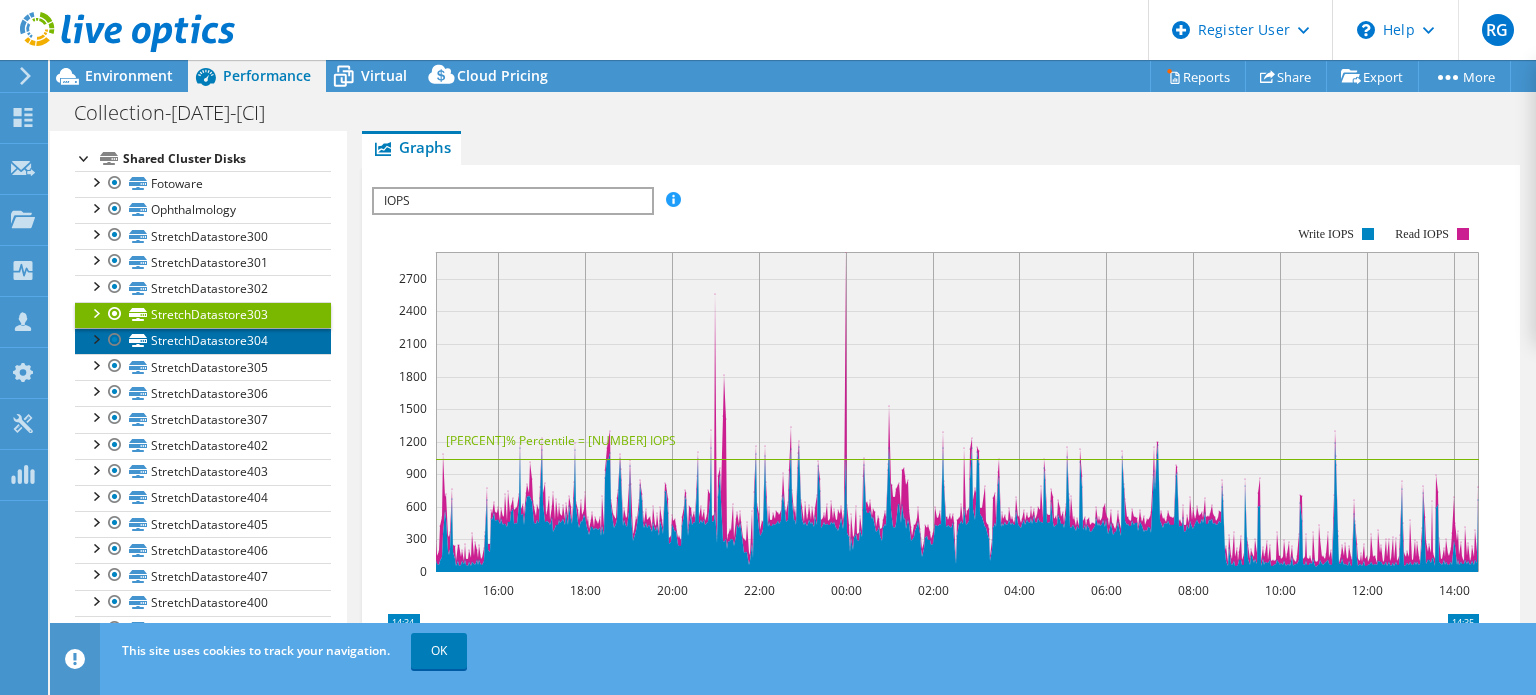 click on "StretchDatastore304" at bounding box center (203, 341) 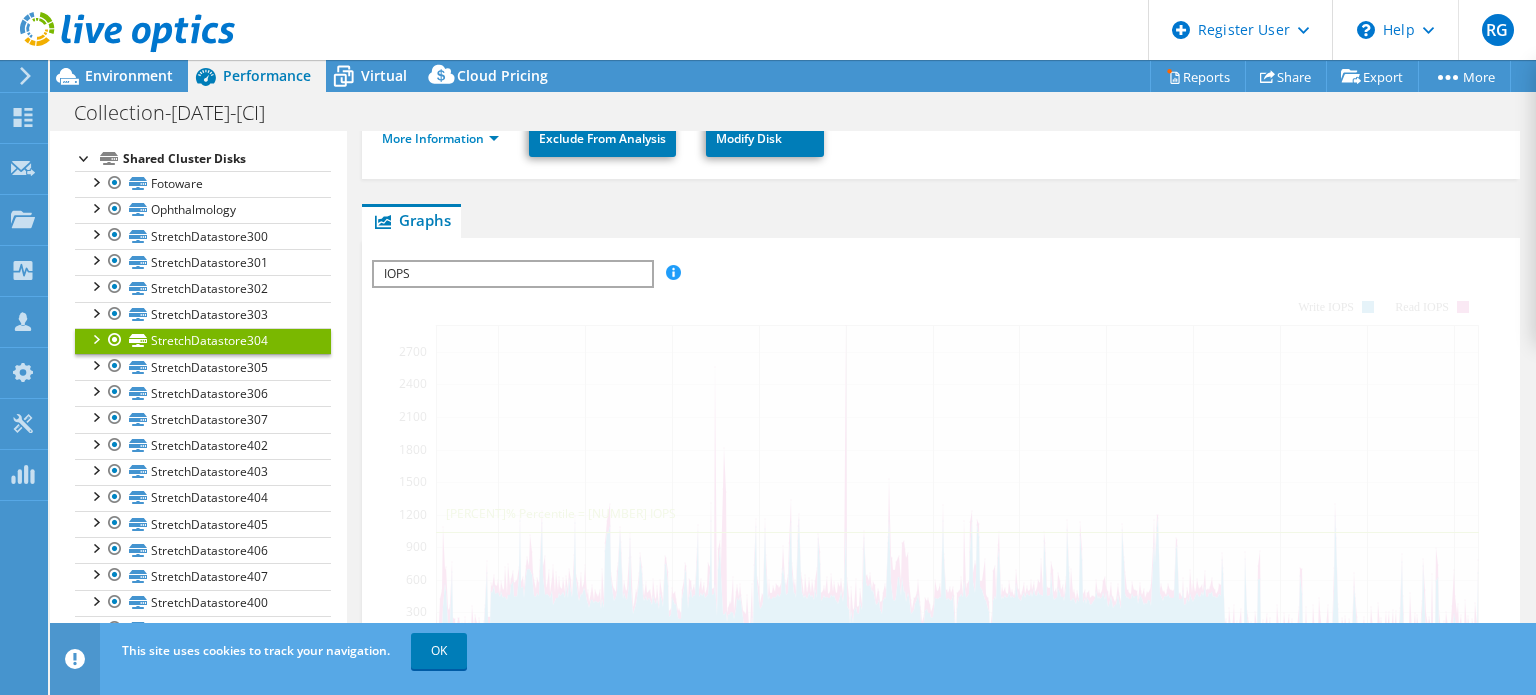 scroll, scrollTop: 359, scrollLeft: 0, axis: vertical 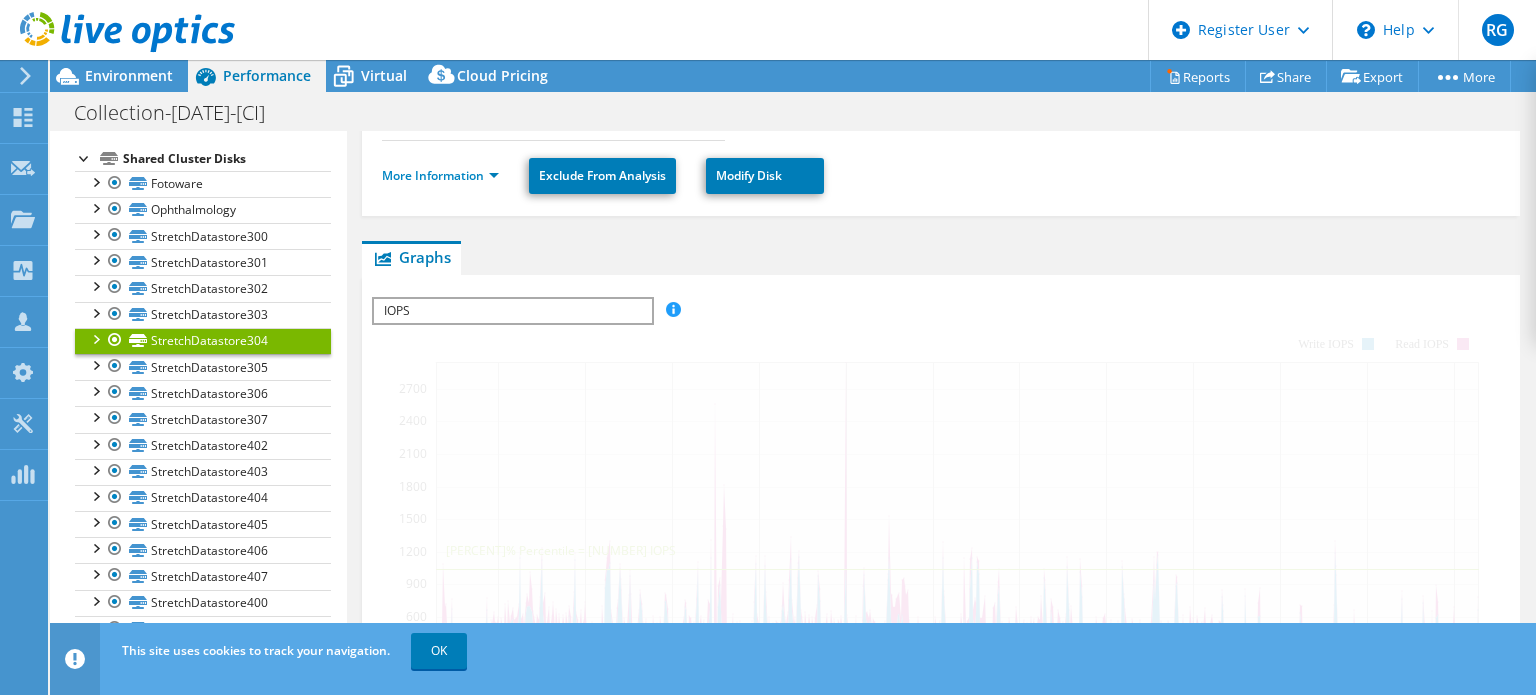 click on "IOPS" at bounding box center [512, 311] 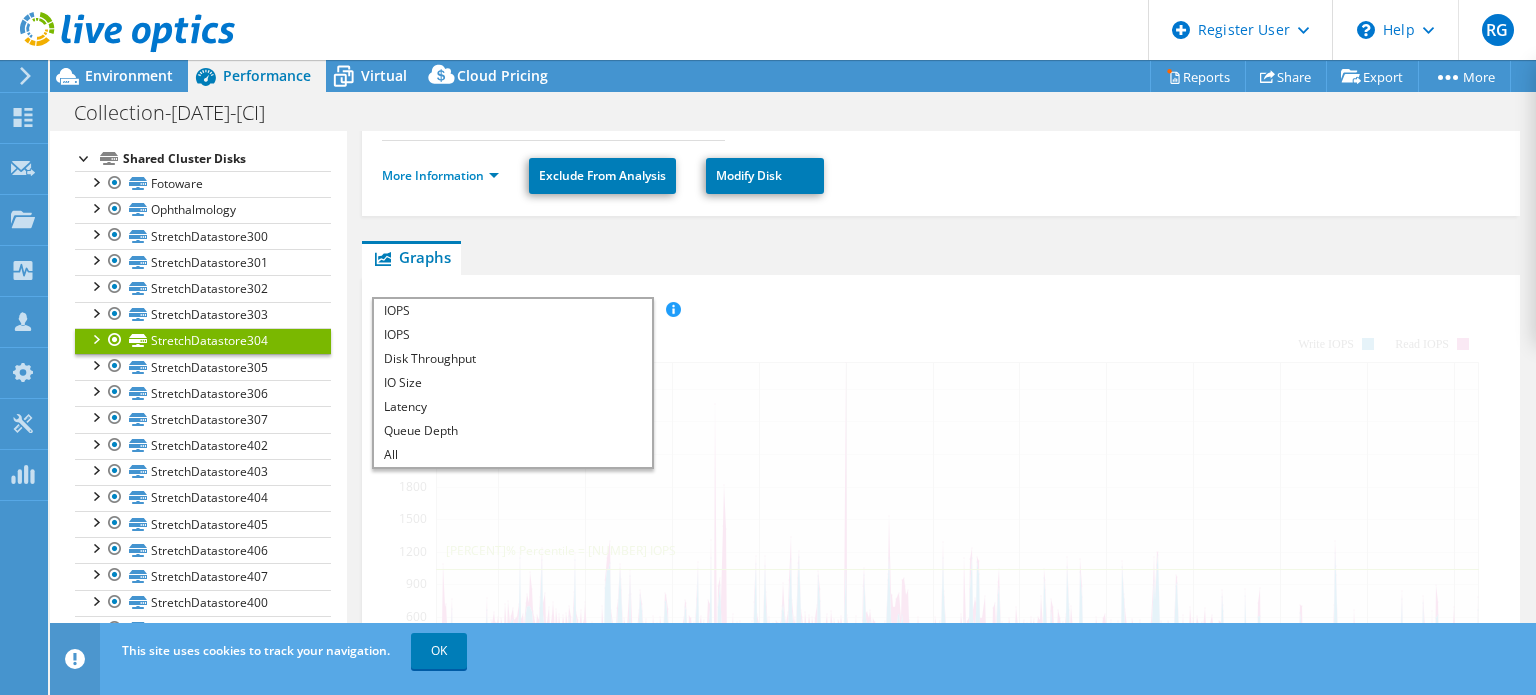 click on "Graphs
Servers
Inventory
Hypervisor
Disks
Cluster Disks
Installed Applications" at bounding box center [941, 258] 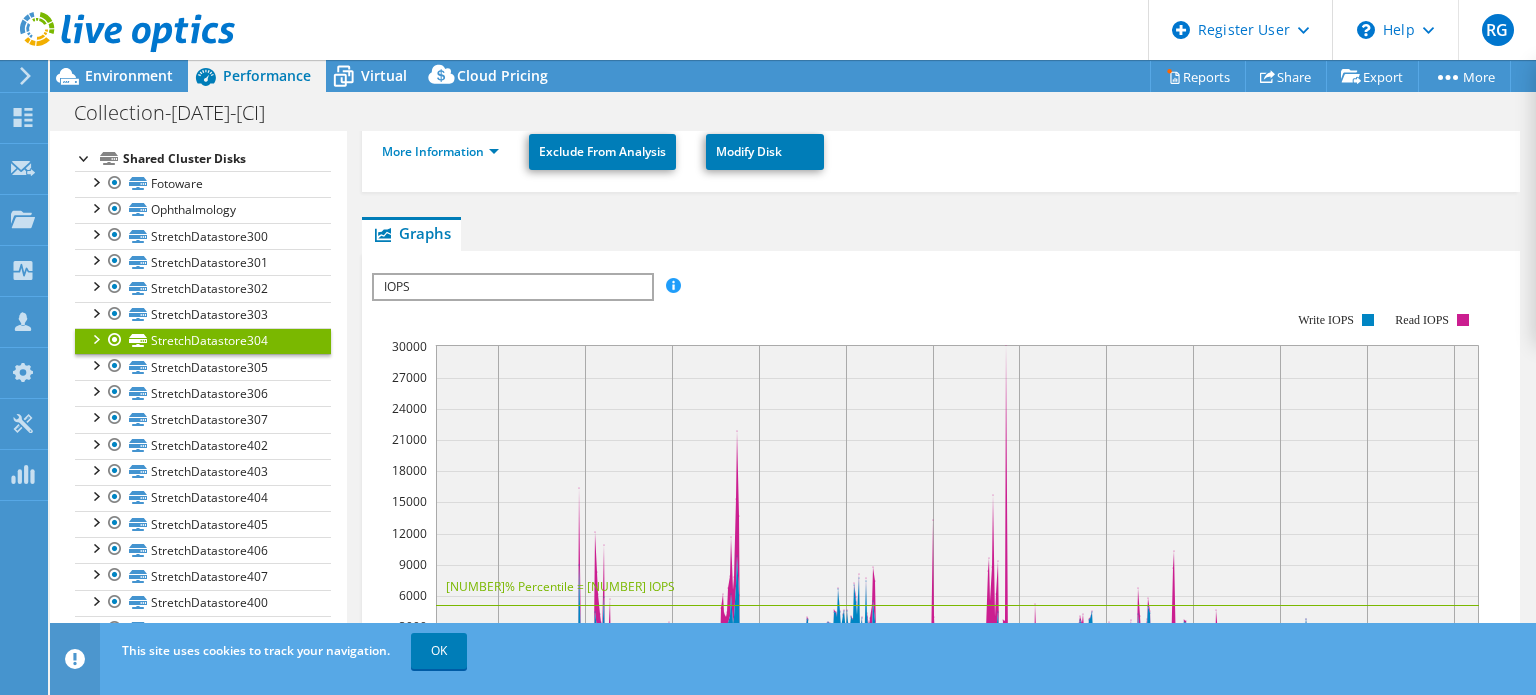 click on "IOPS" at bounding box center [512, 287] 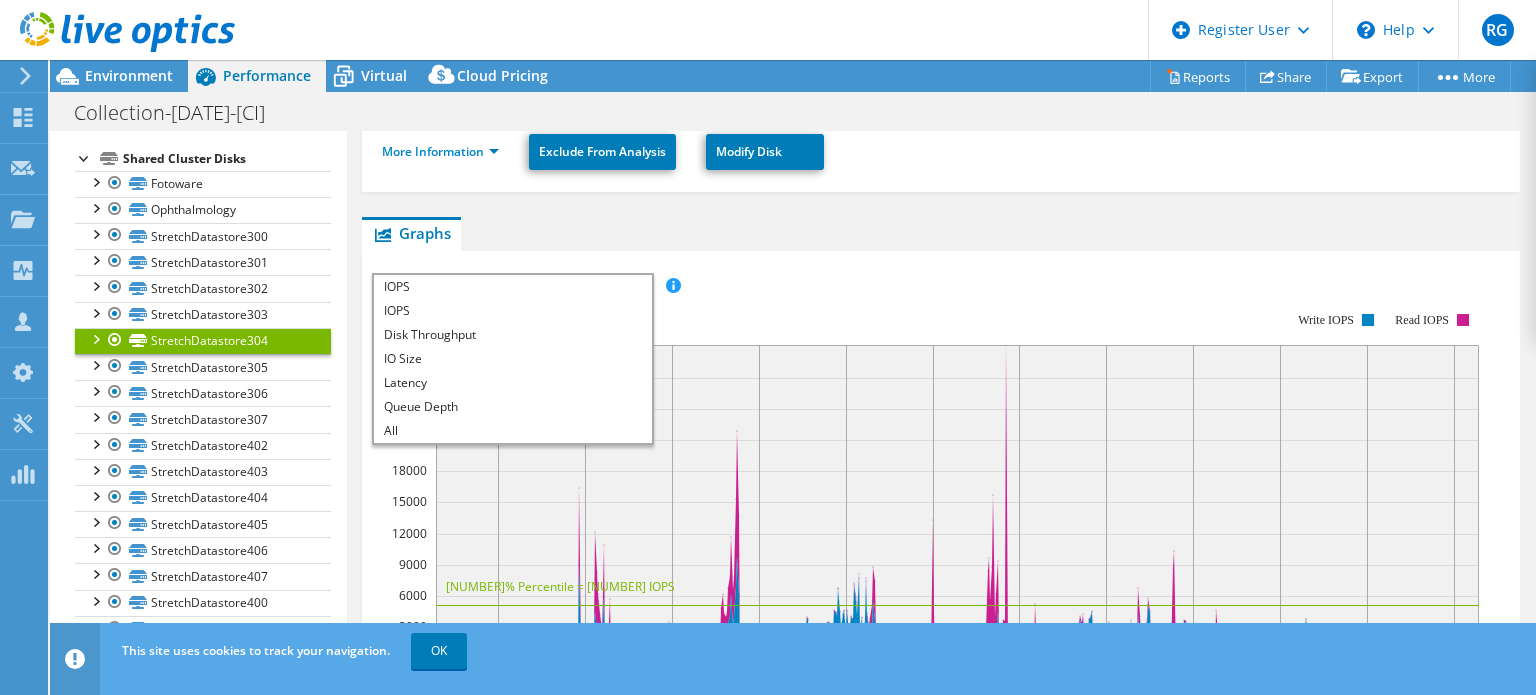 click on "Graphs
Servers
Inventory
Hypervisor
Disks
Cluster Disks
Installed Applications" at bounding box center (941, 234) 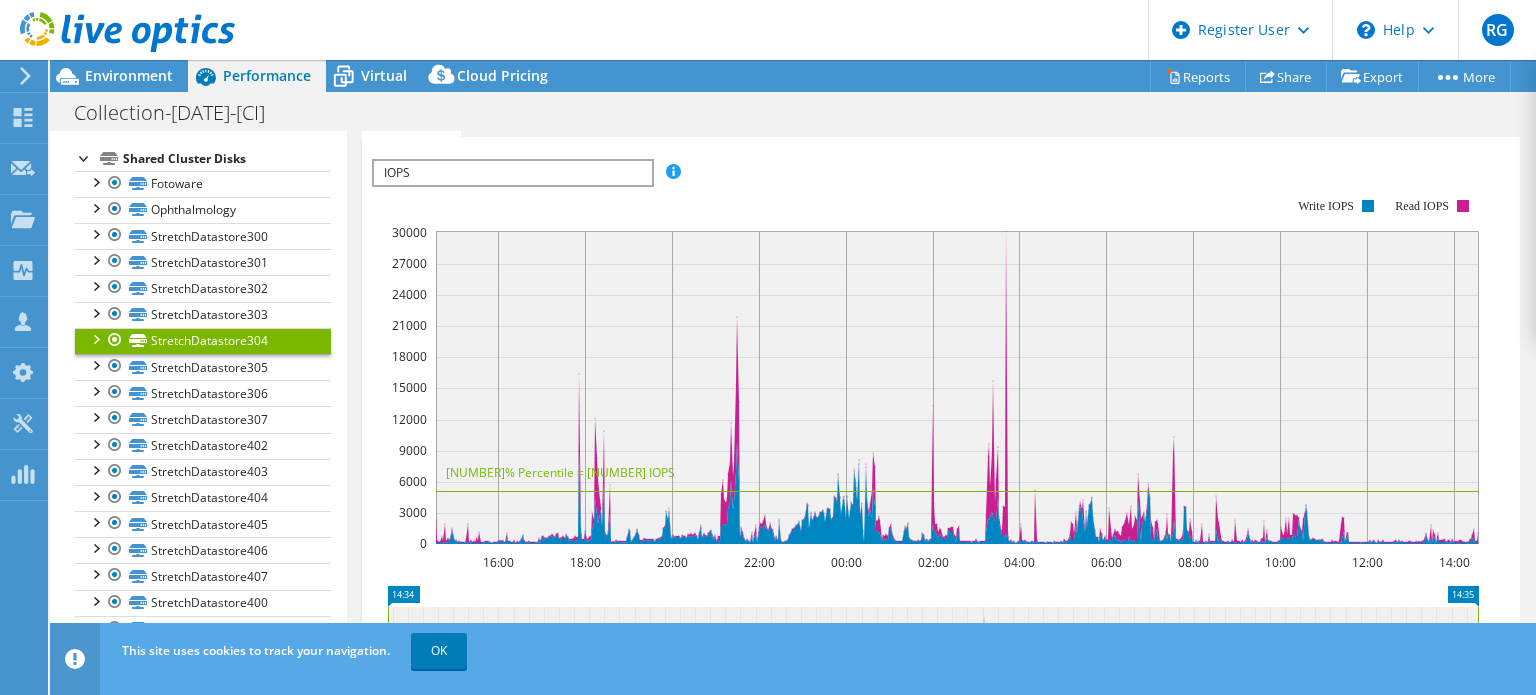scroll, scrollTop: 439, scrollLeft: 0, axis: vertical 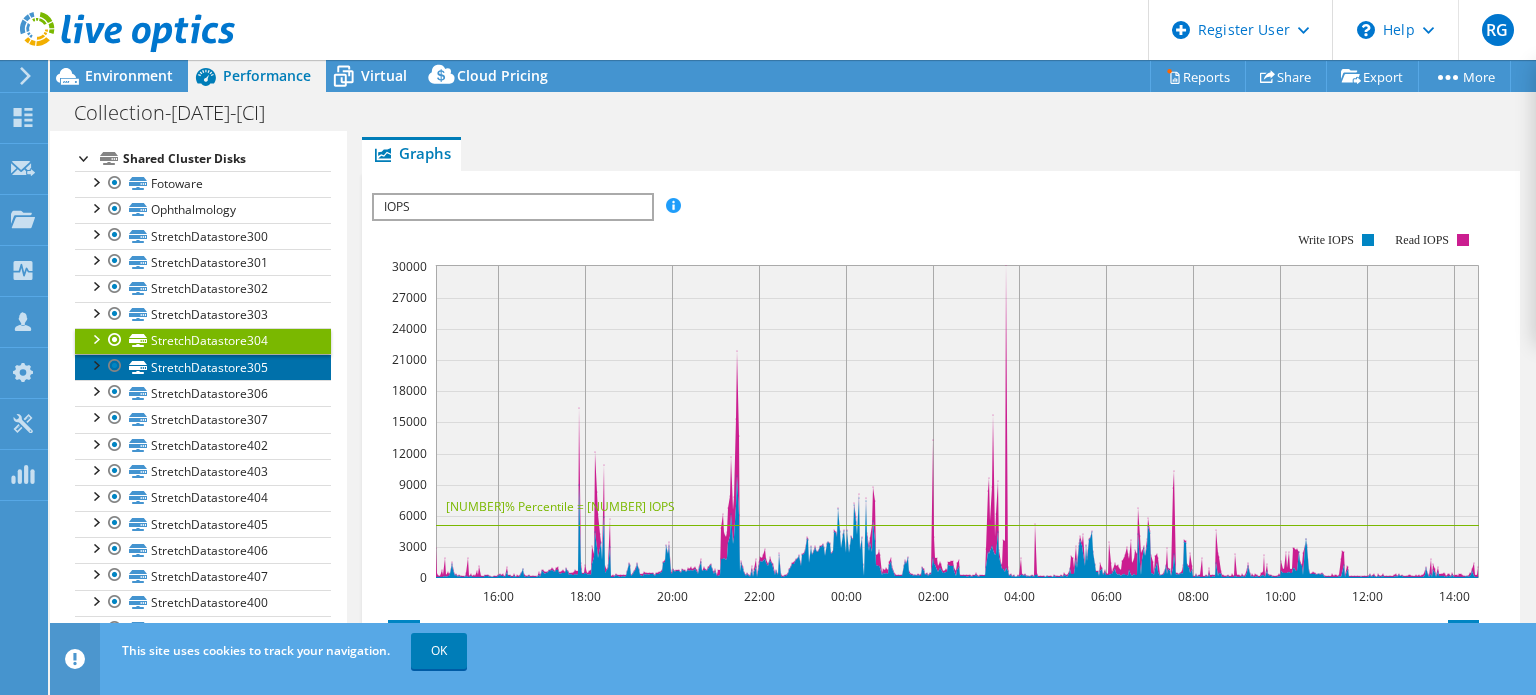 click on "StretchDatastore305" at bounding box center (203, 367) 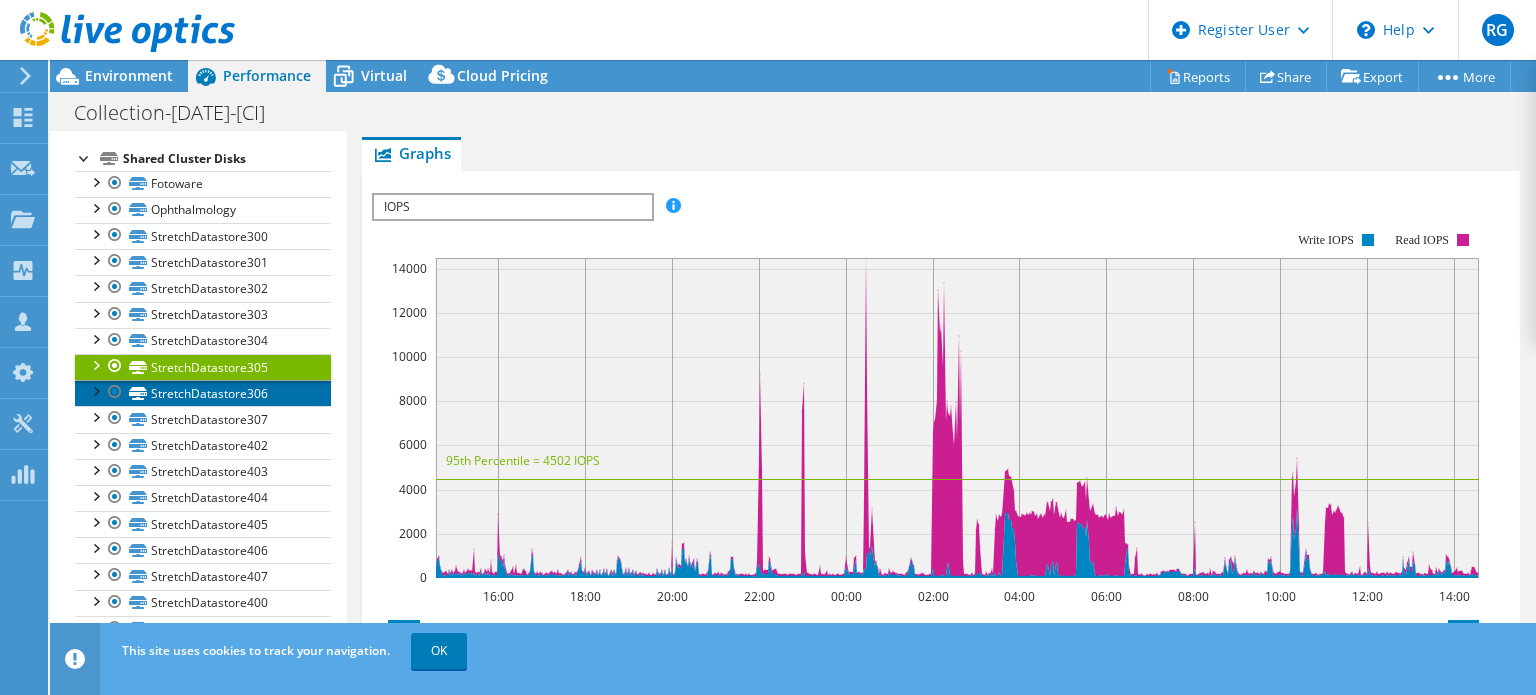 click on "StretchDatastore306" at bounding box center (203, 393) 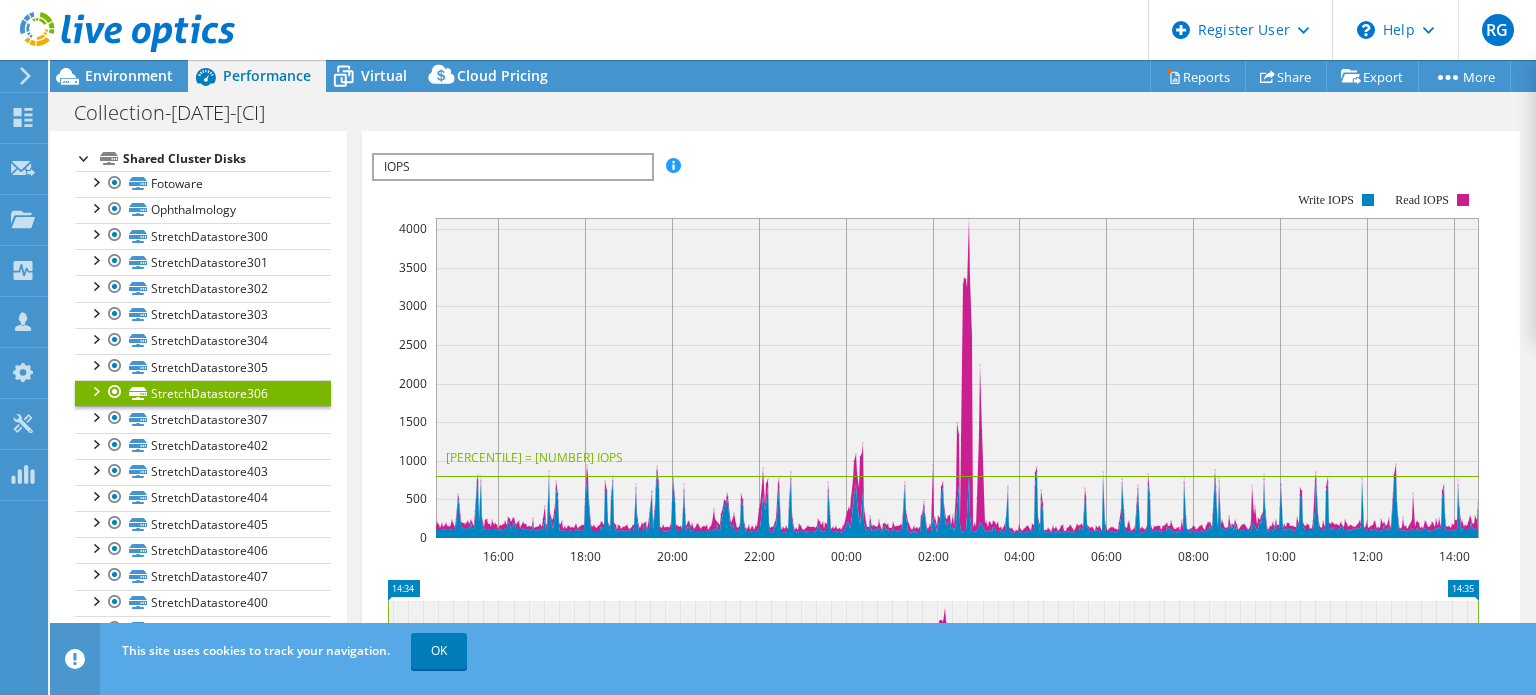 click on "IOPS" at bounding box center (512, 167) 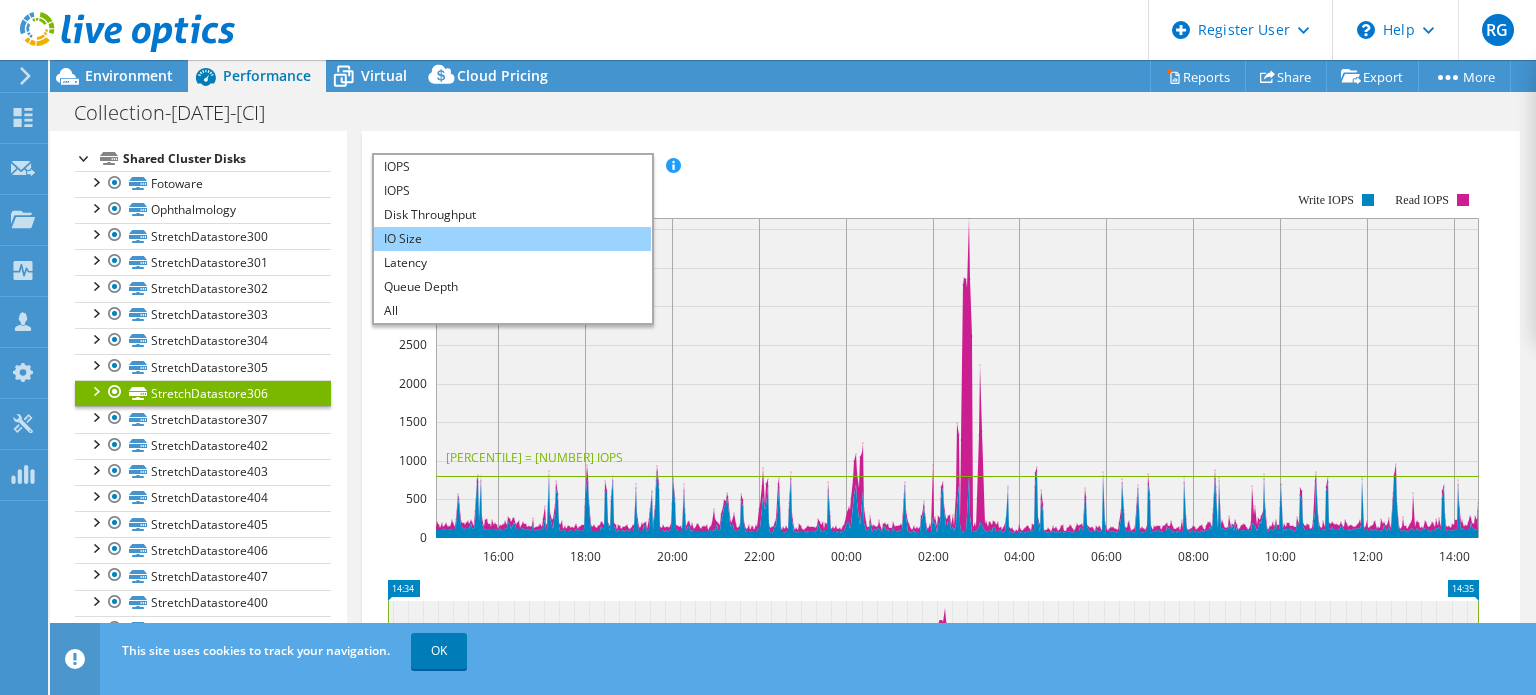 click on "IO Size" at bounding box center [512, 239] 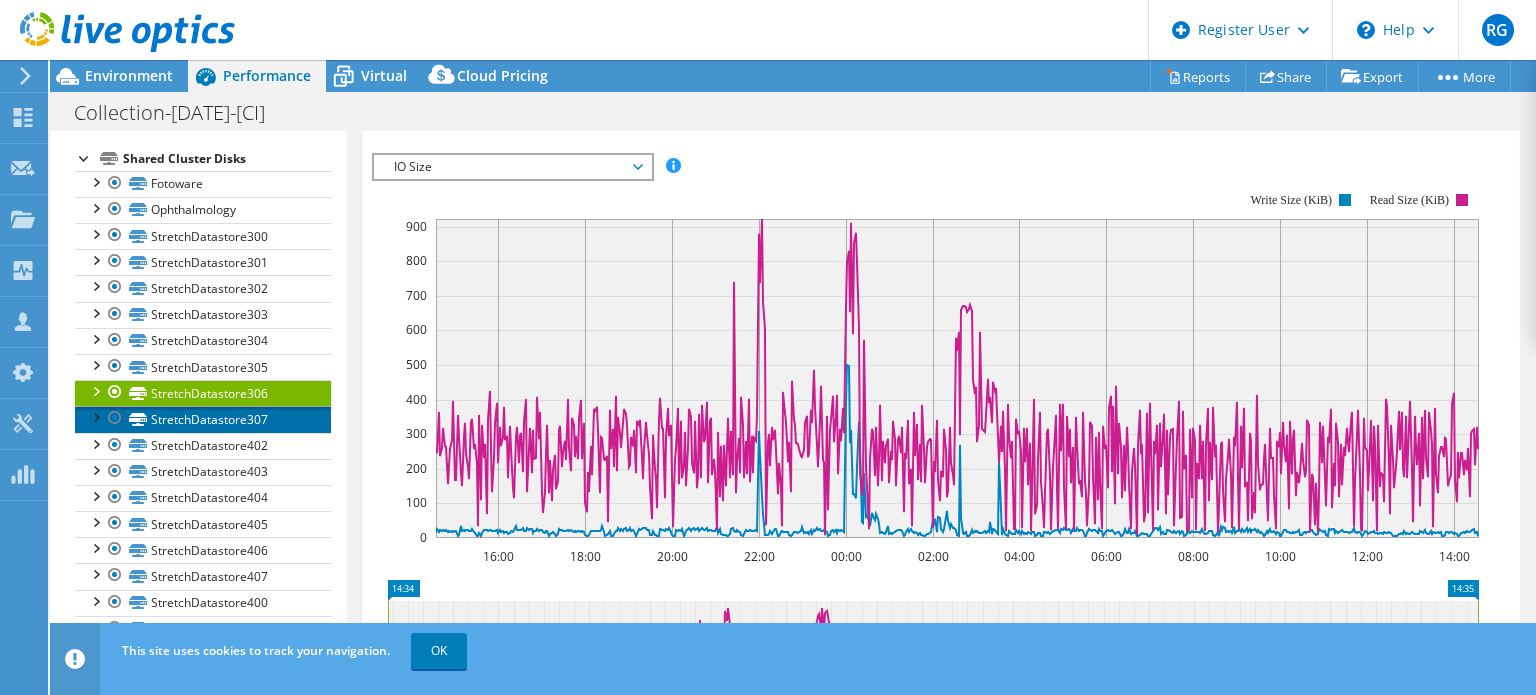 click on "StretchDatastore307" at bounding box center (203, 419) 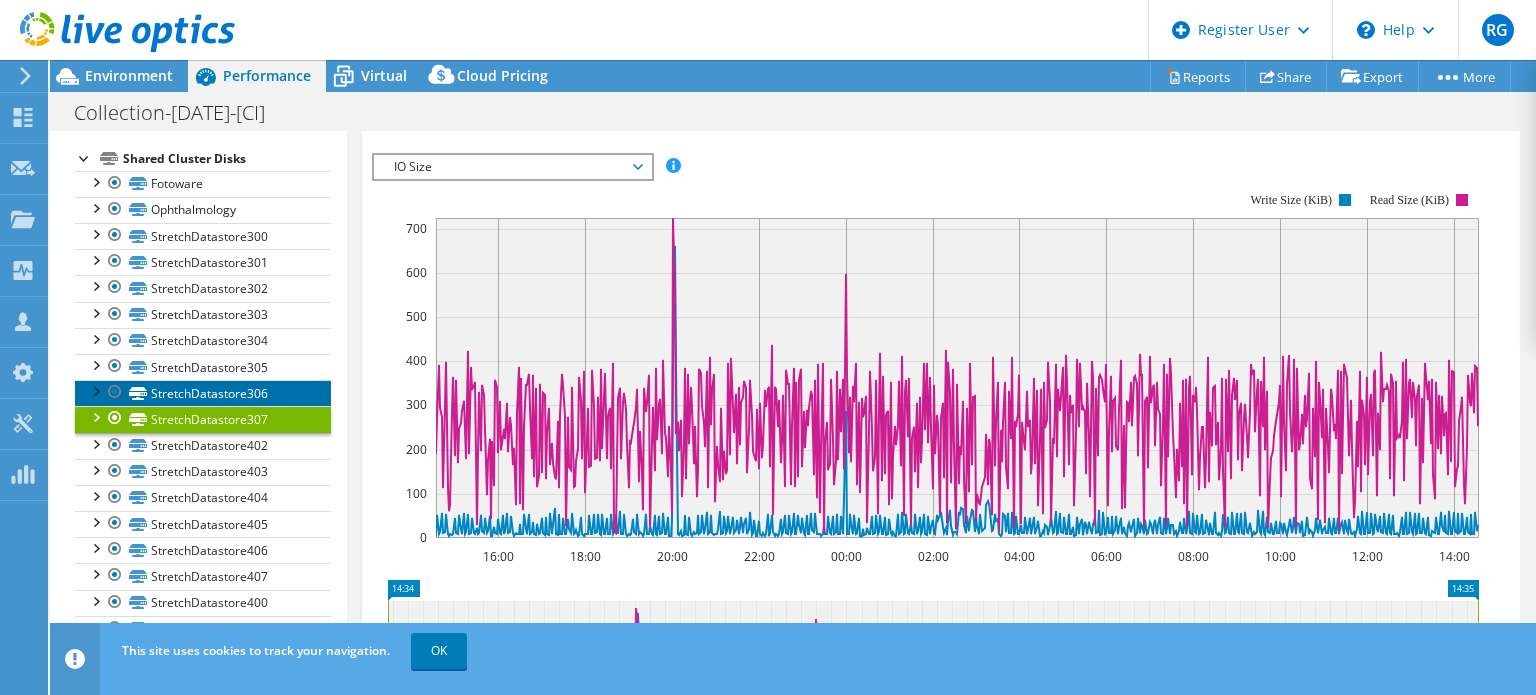 click on "StretchDatastore306" at bounding box center (203, 393) 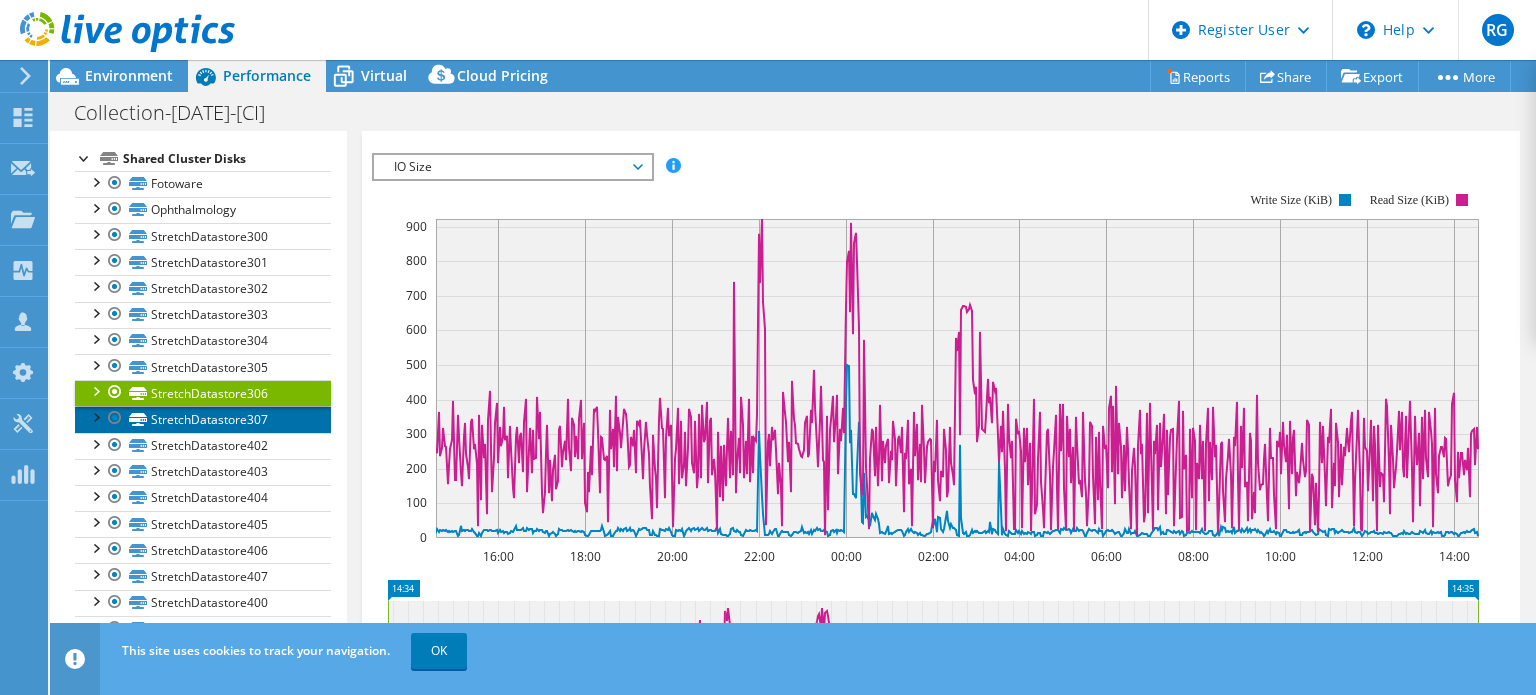 click on "StretchDatastore307" at bounding box center (203, 419) 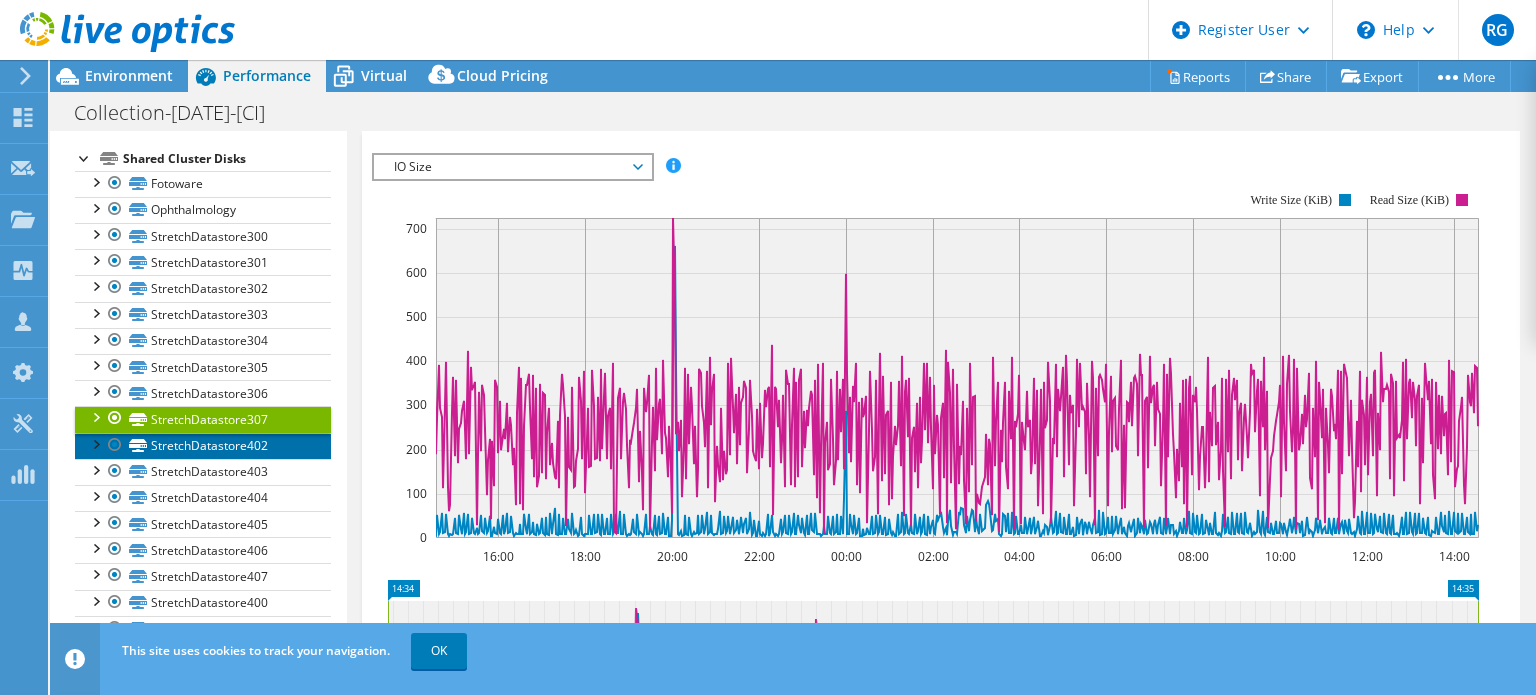 click on "StretchDatastore402" at bounding box center [203, 446] 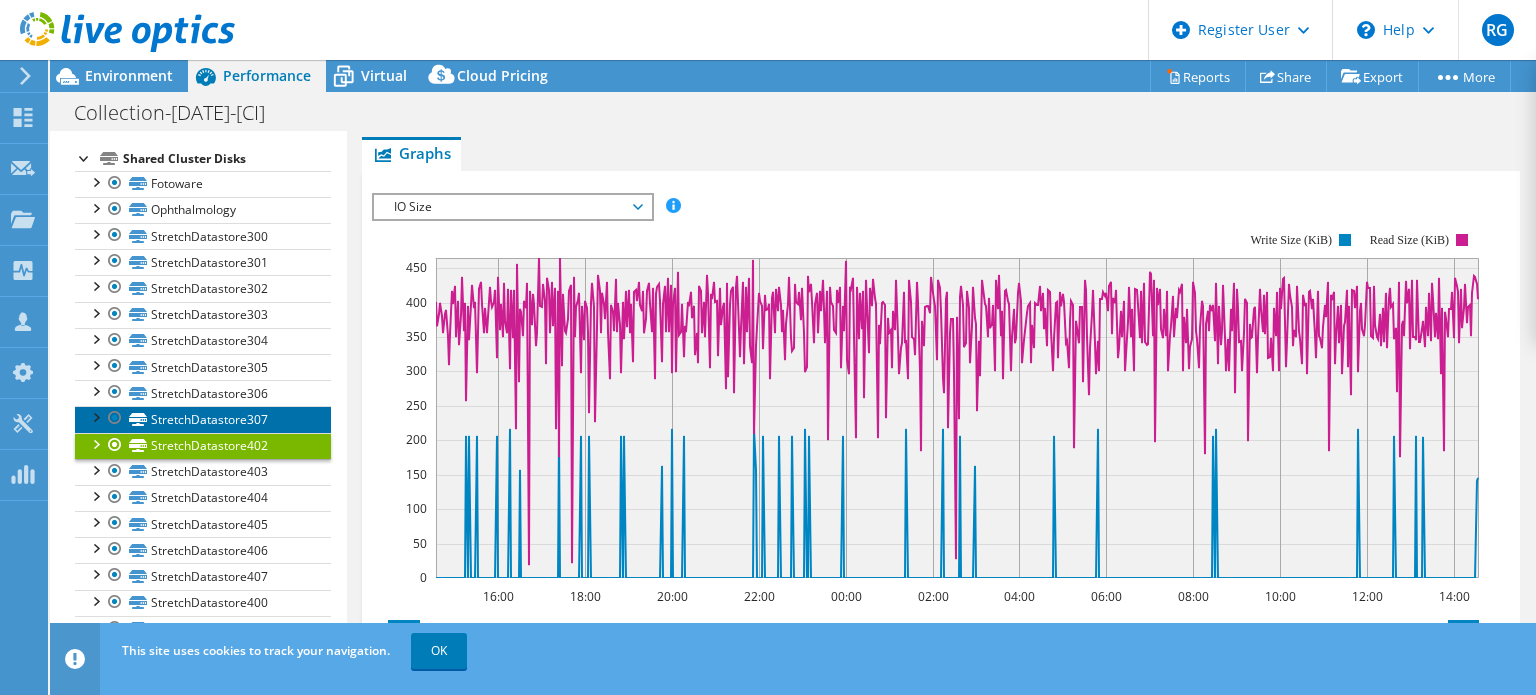 click on "StretchDatastore307" at bounding box center (203, 419) 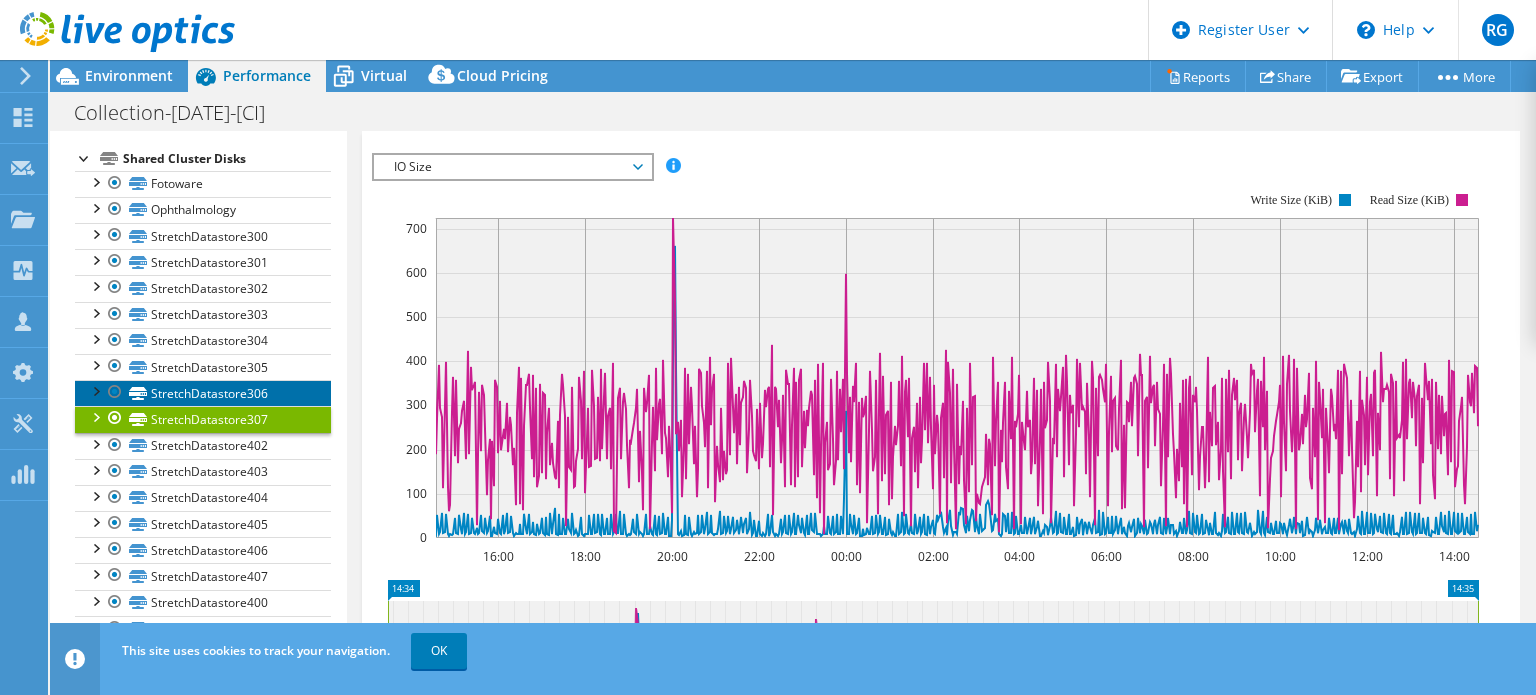 click on "StretchDatastore306" at bounding box center (203, 393) 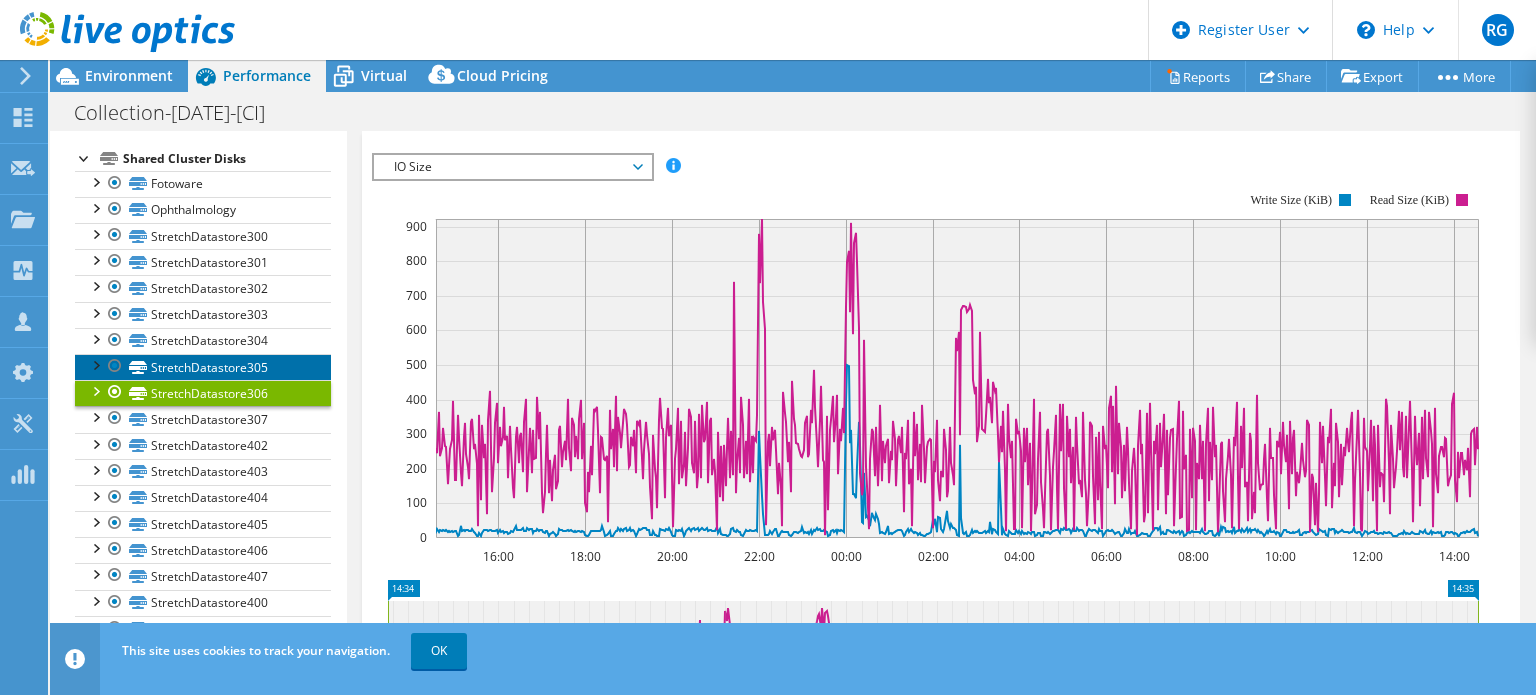 click on "StretchDatastore305" at bounding box center (203, 367) 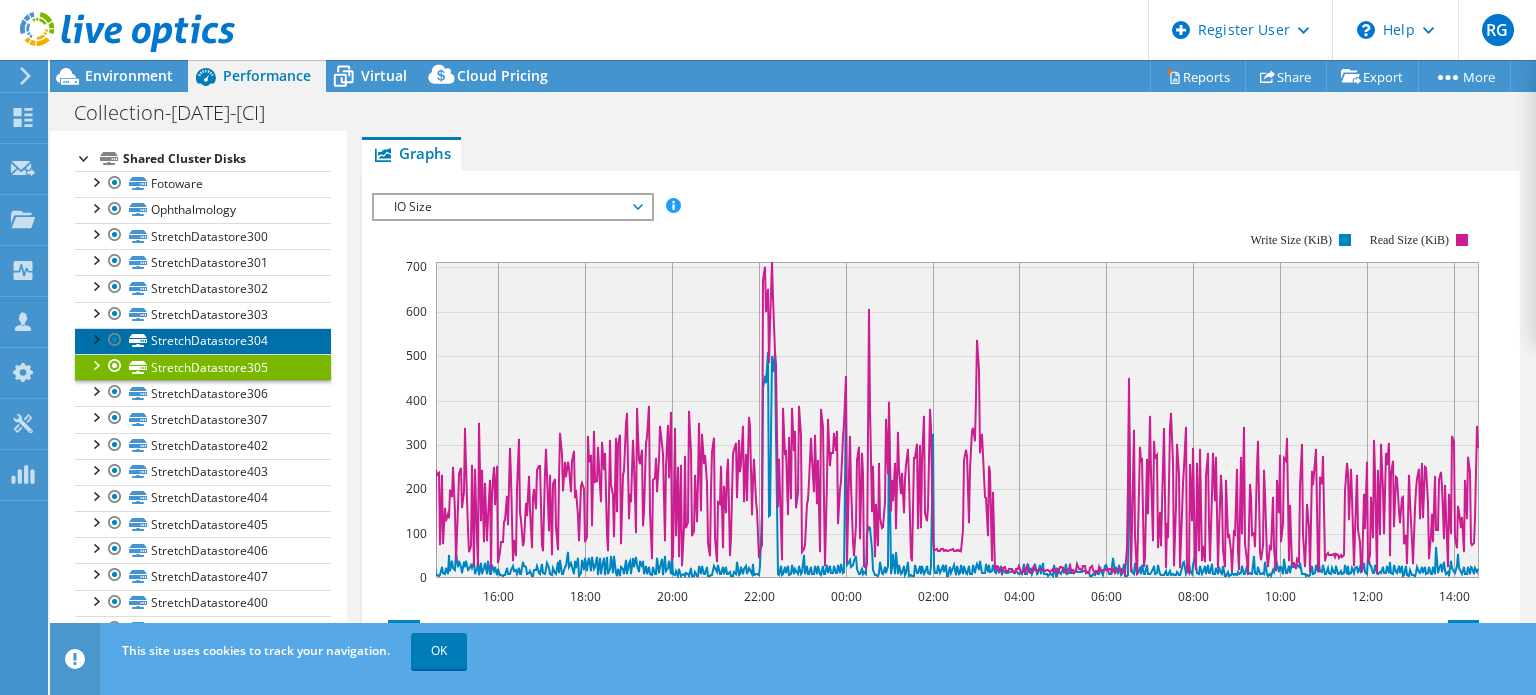 click on "StretchDatastore304" at bounding box center [203, 341] 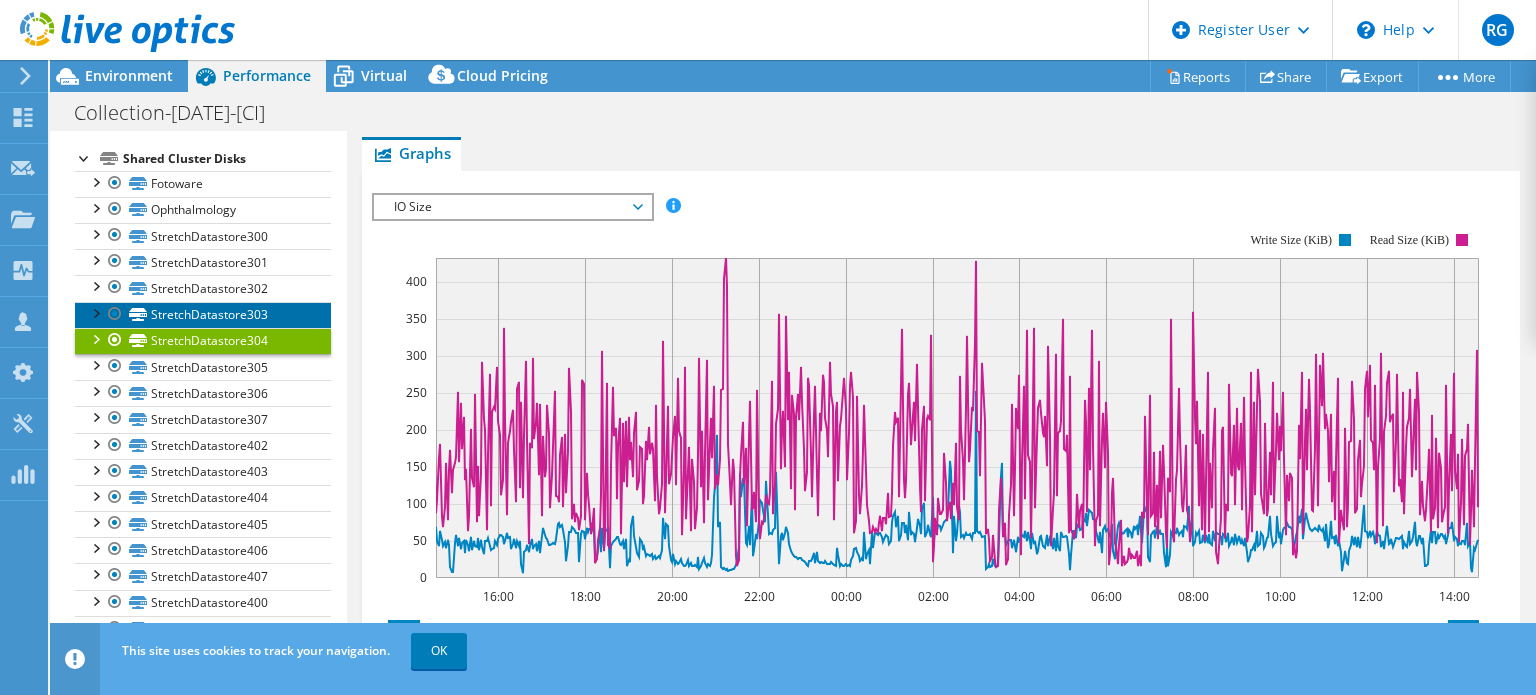 click on "StretchDatastore303" at bounding box center (203, 315) 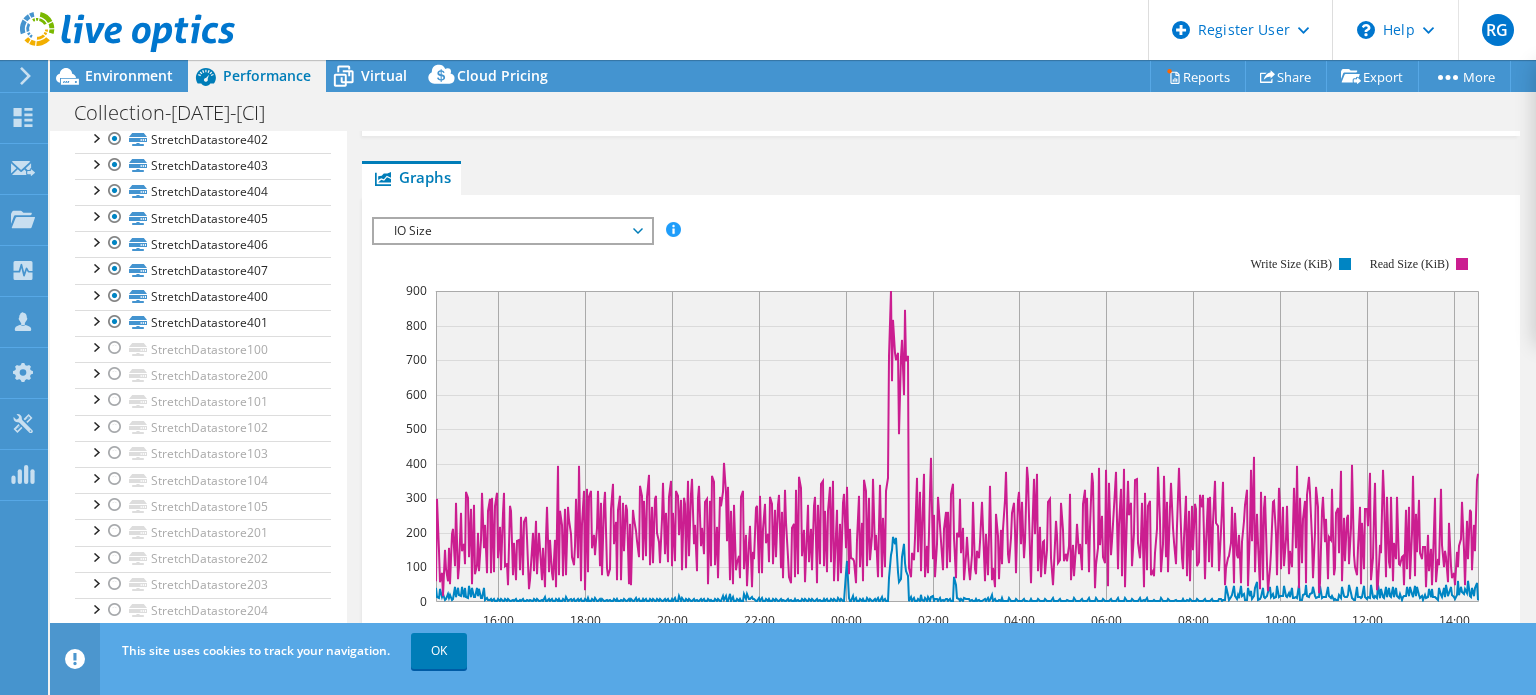 scroll, scrollTop: 512, scrollLeft: 0, axis: vertical 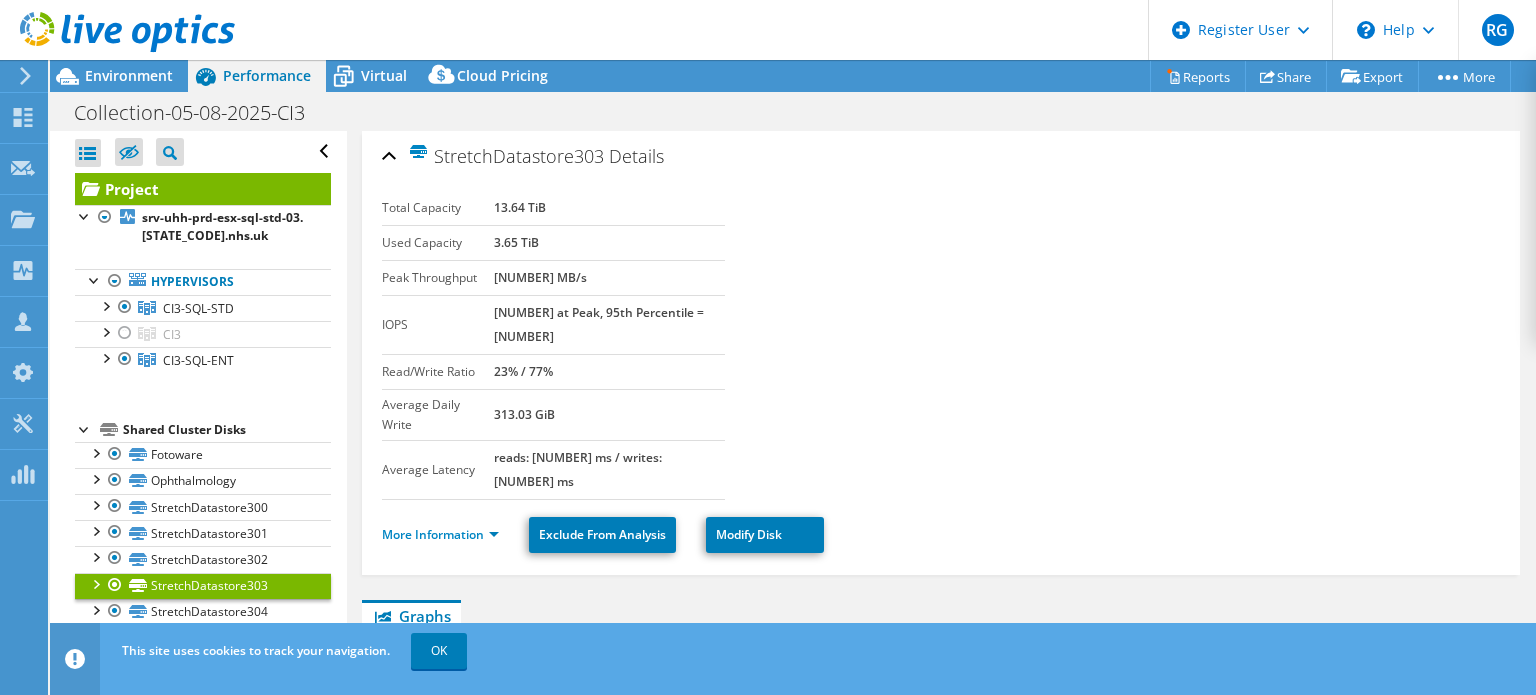 select on "USD" 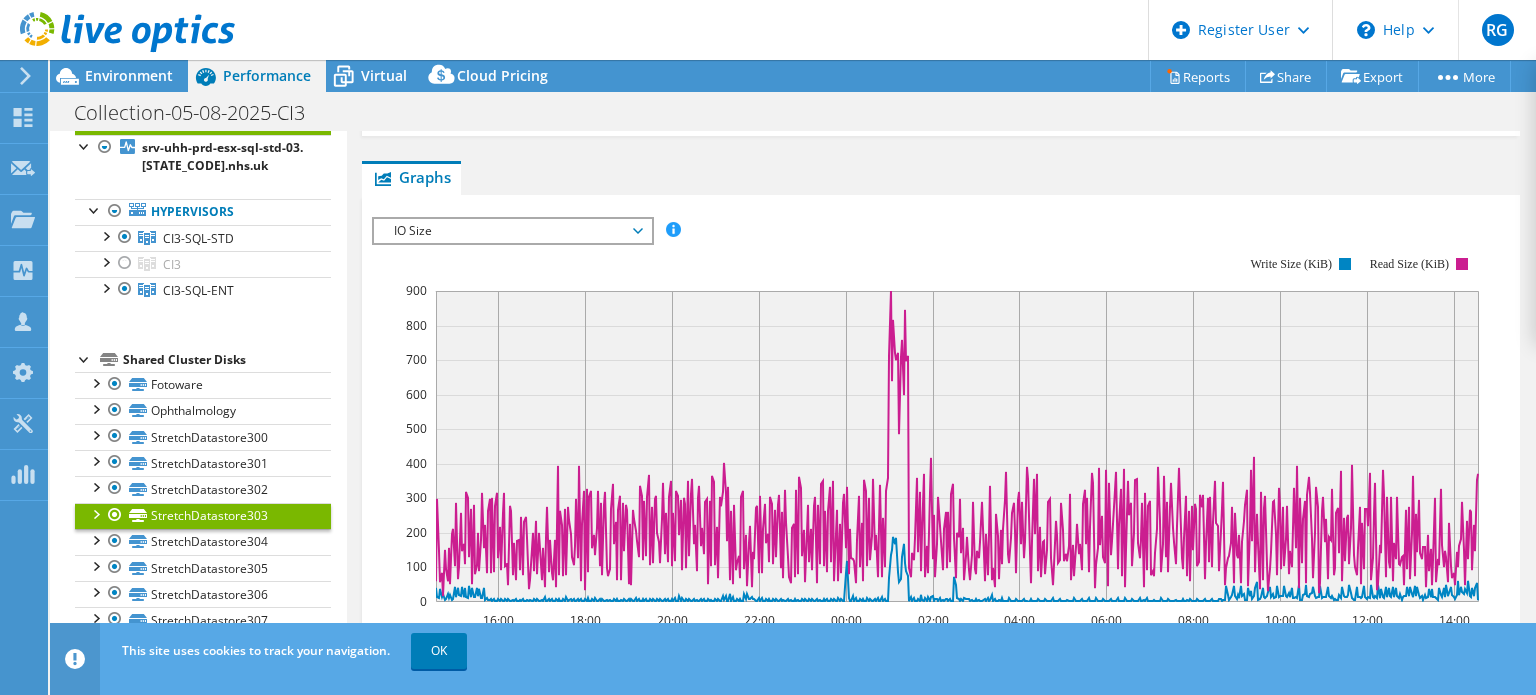 scroll, scrollTop: 0, scrollLeft: 0, axis: both 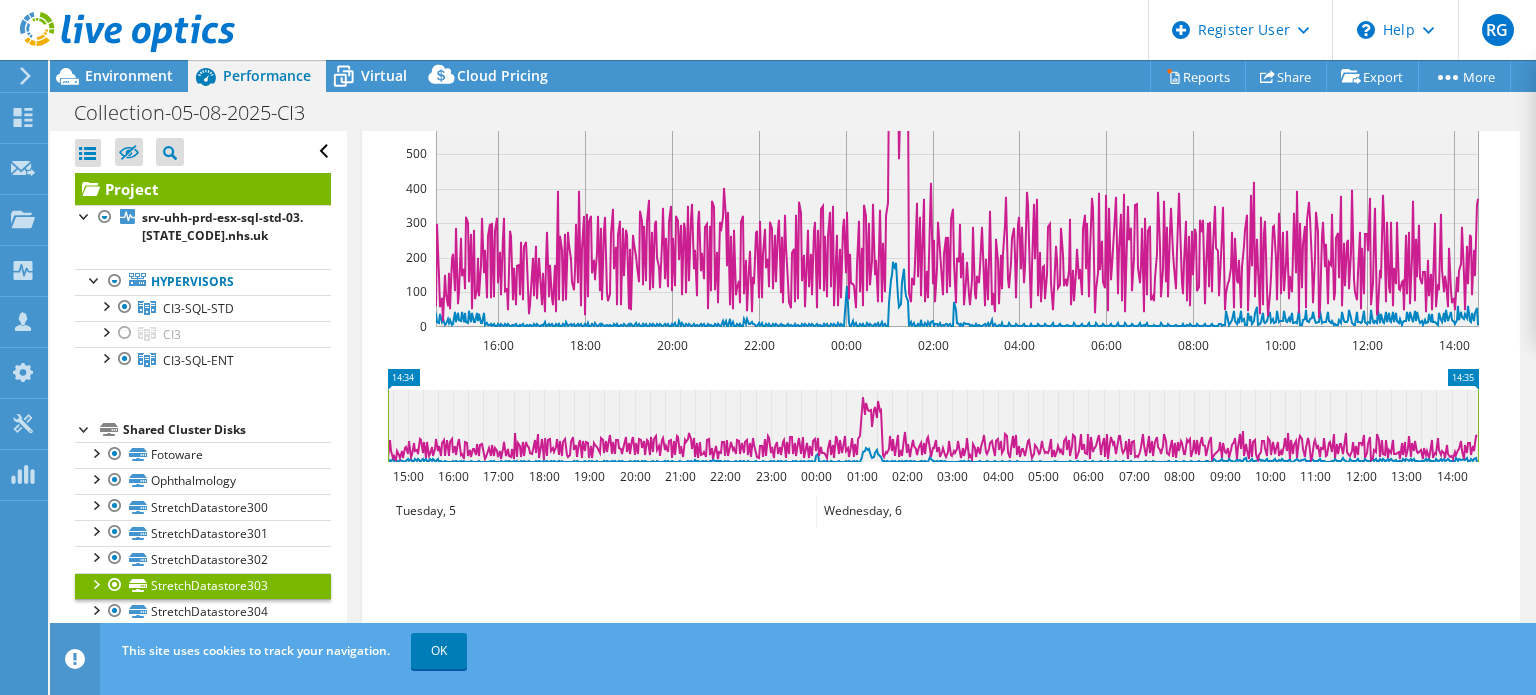 click on "Project" at bounding box center (203, 189) 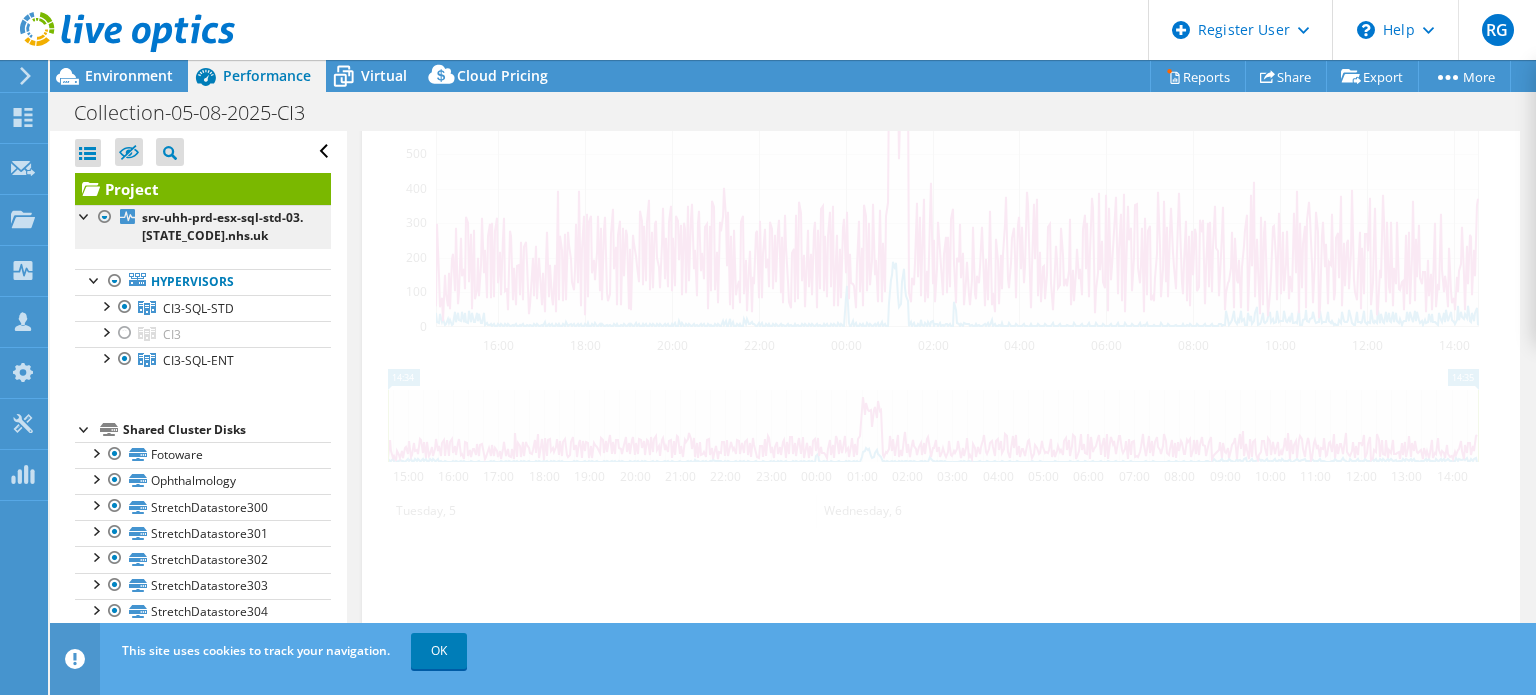 scroll, scrollTop: 729, scrollLeft: 0, axis: vertical 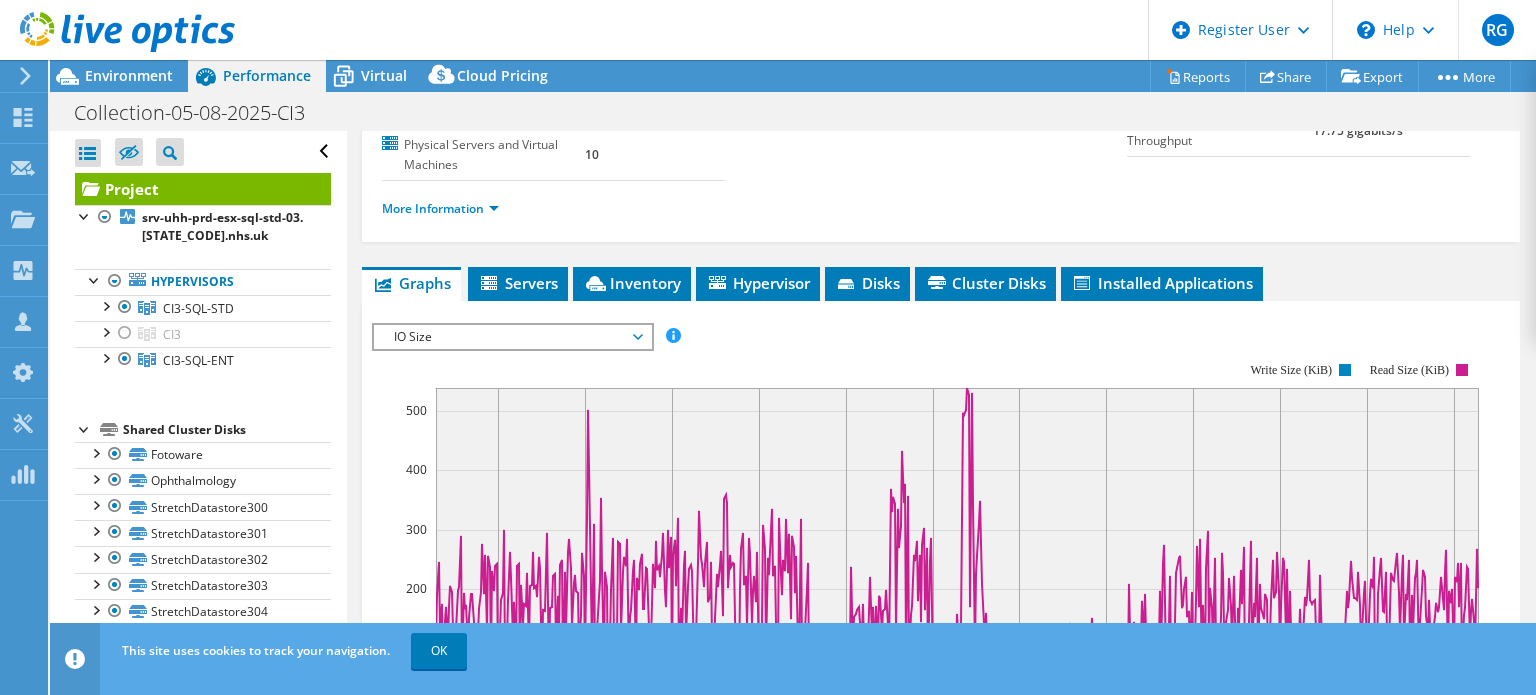click on "IO Size" at bounding box center (512, 337) 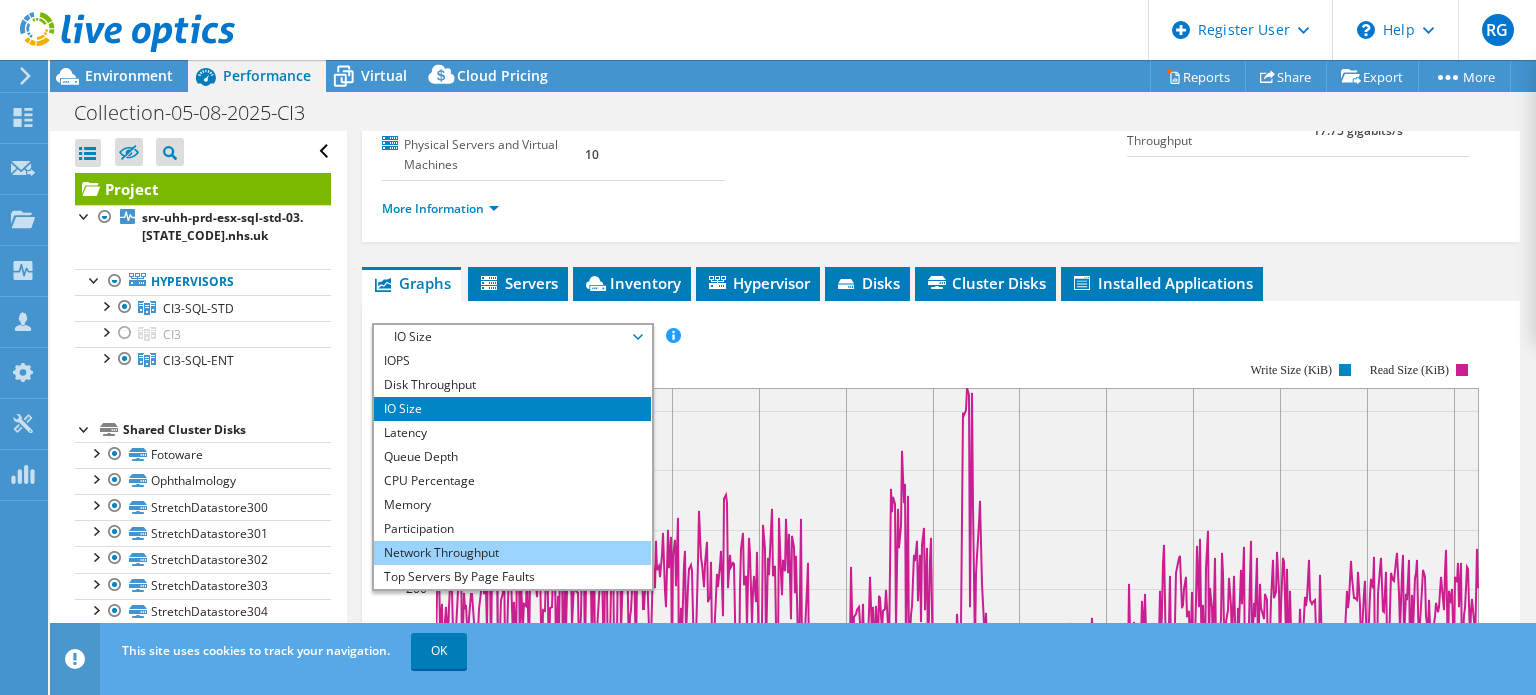 click on "Network Throughput" at bounding box center [512, 553] 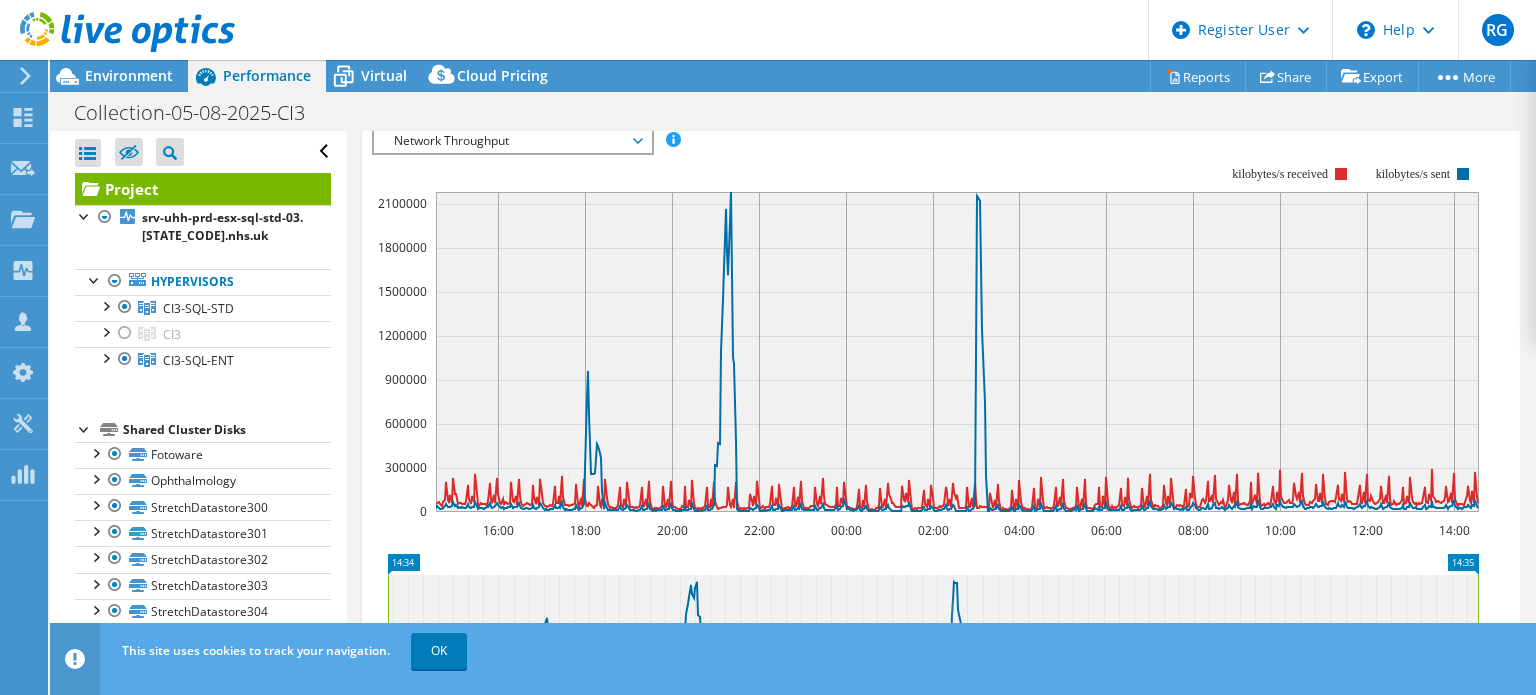 scroll, scrollTop: 464, scrollLeft: 0, axis: vertical 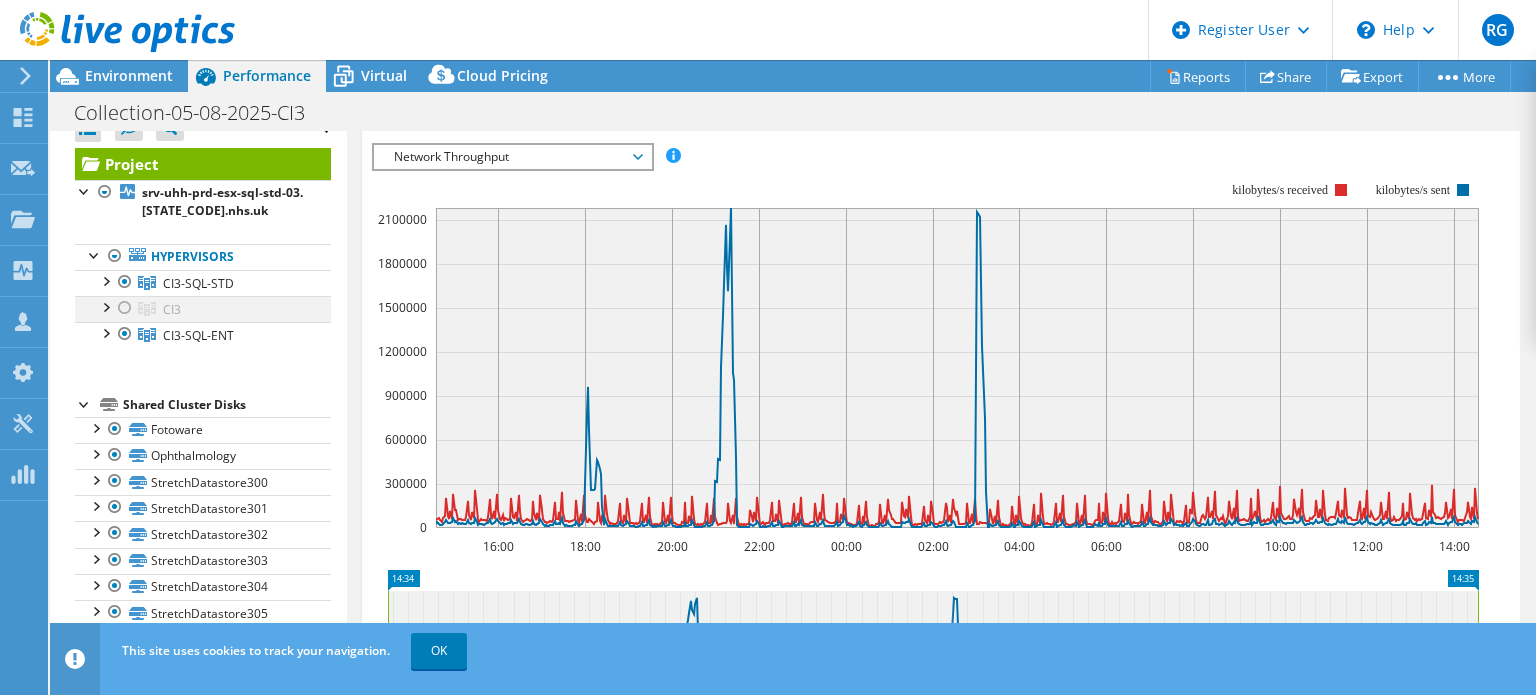 click at bounding box center (125, 308) 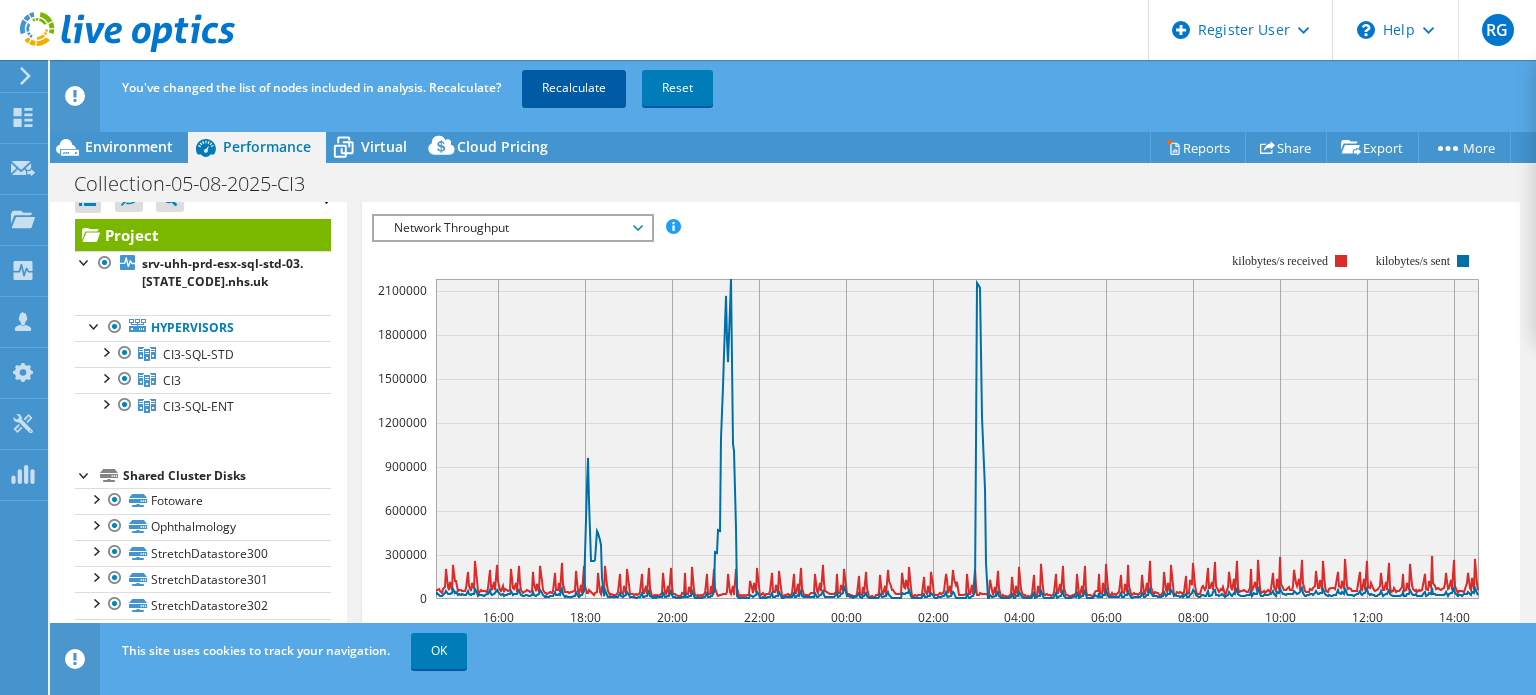 click on "Recalculate" at bounding box center [574, 88] 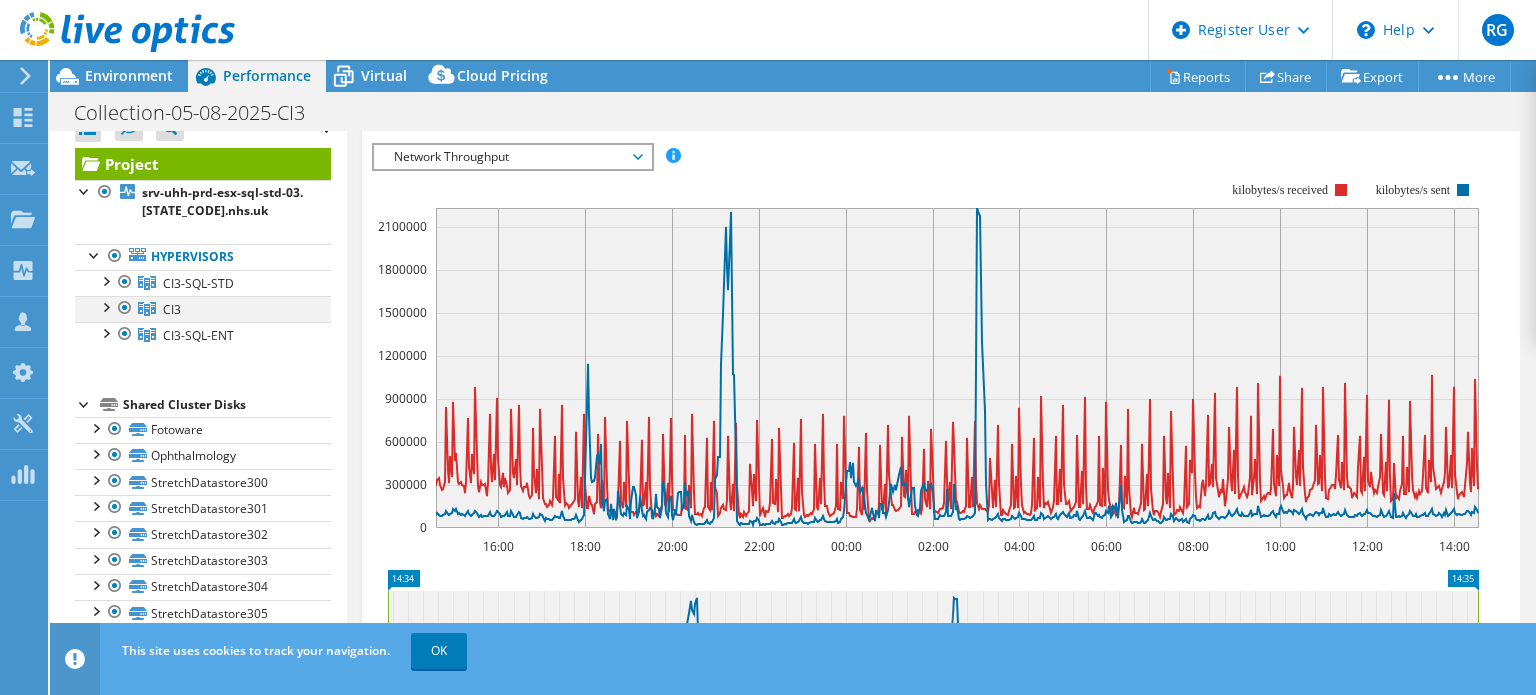 click at bounding box center (125, 308) 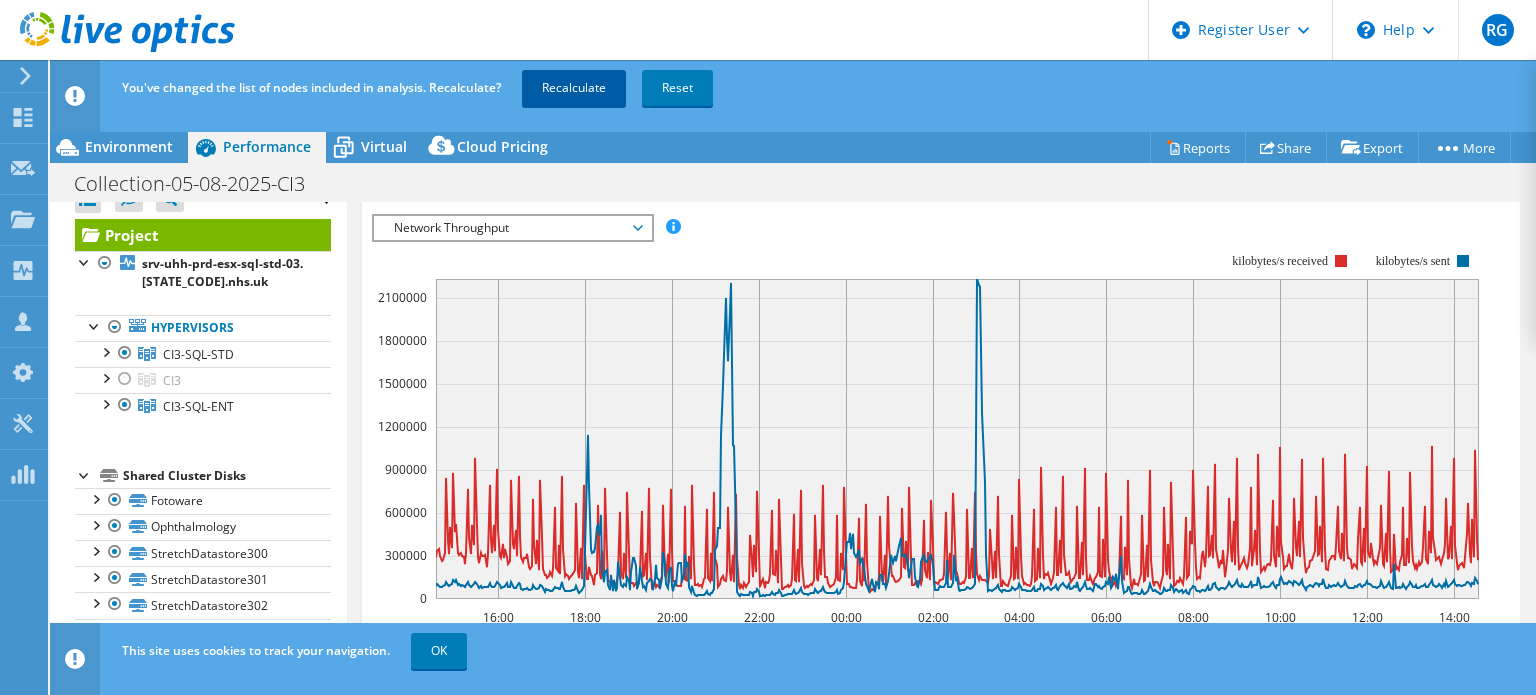 click on "Recalculate" at bounding box center [574, 88] 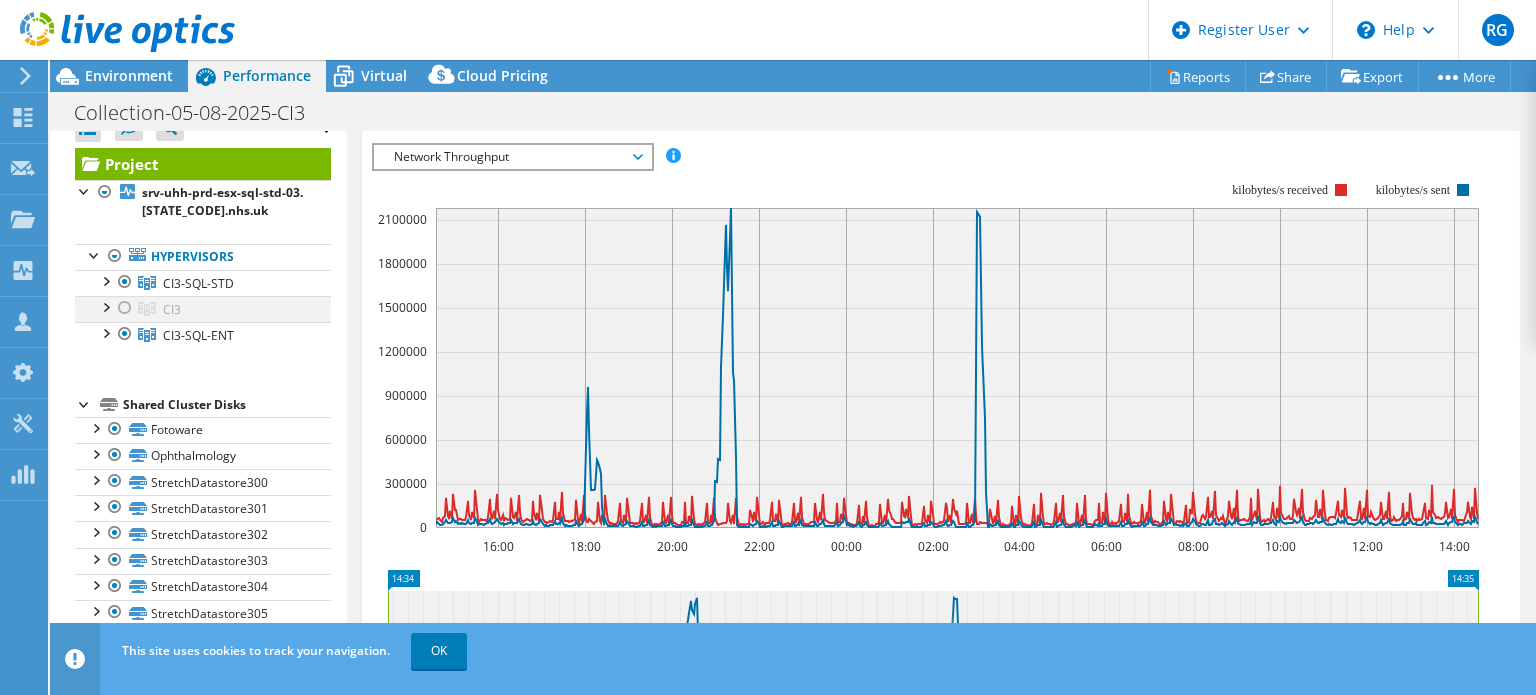click at bounding box center [125, 308] 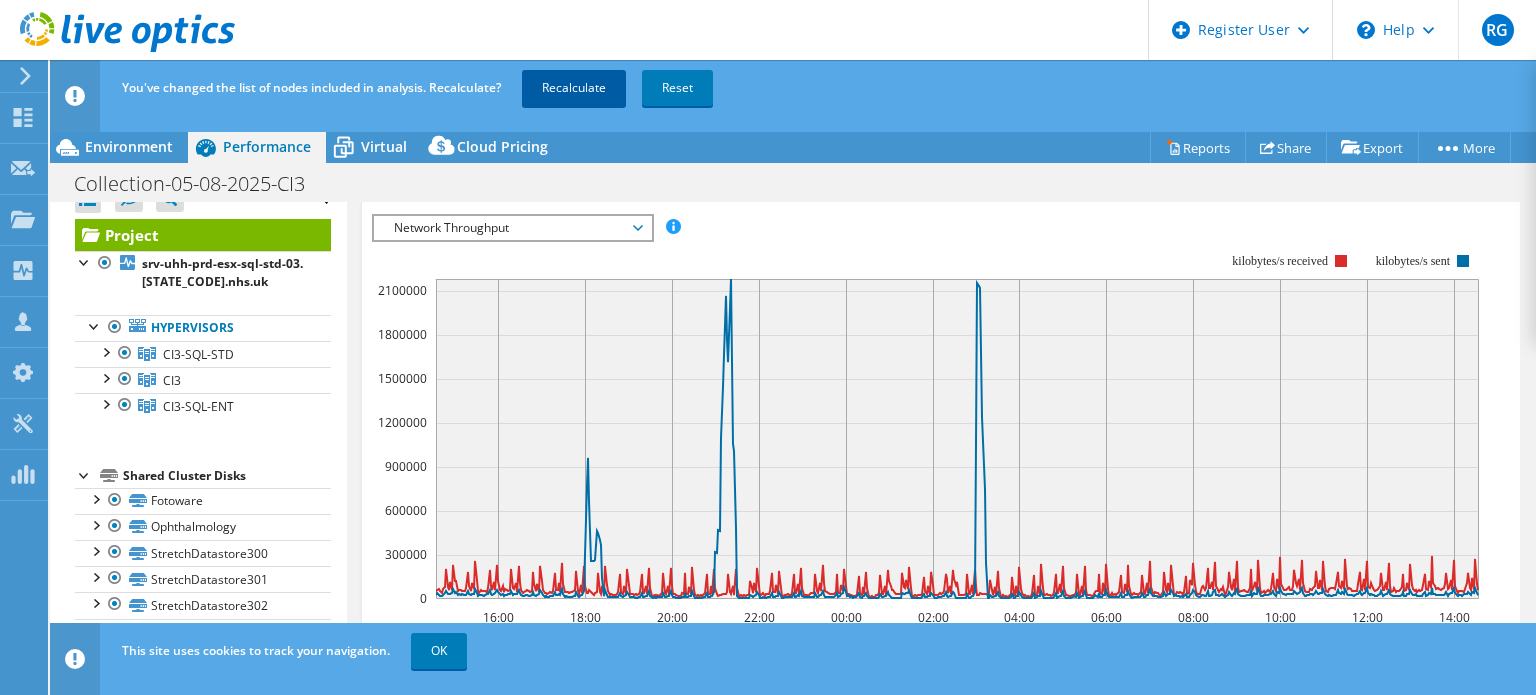 click on "Recalculate" at bounding box center (574, 88) 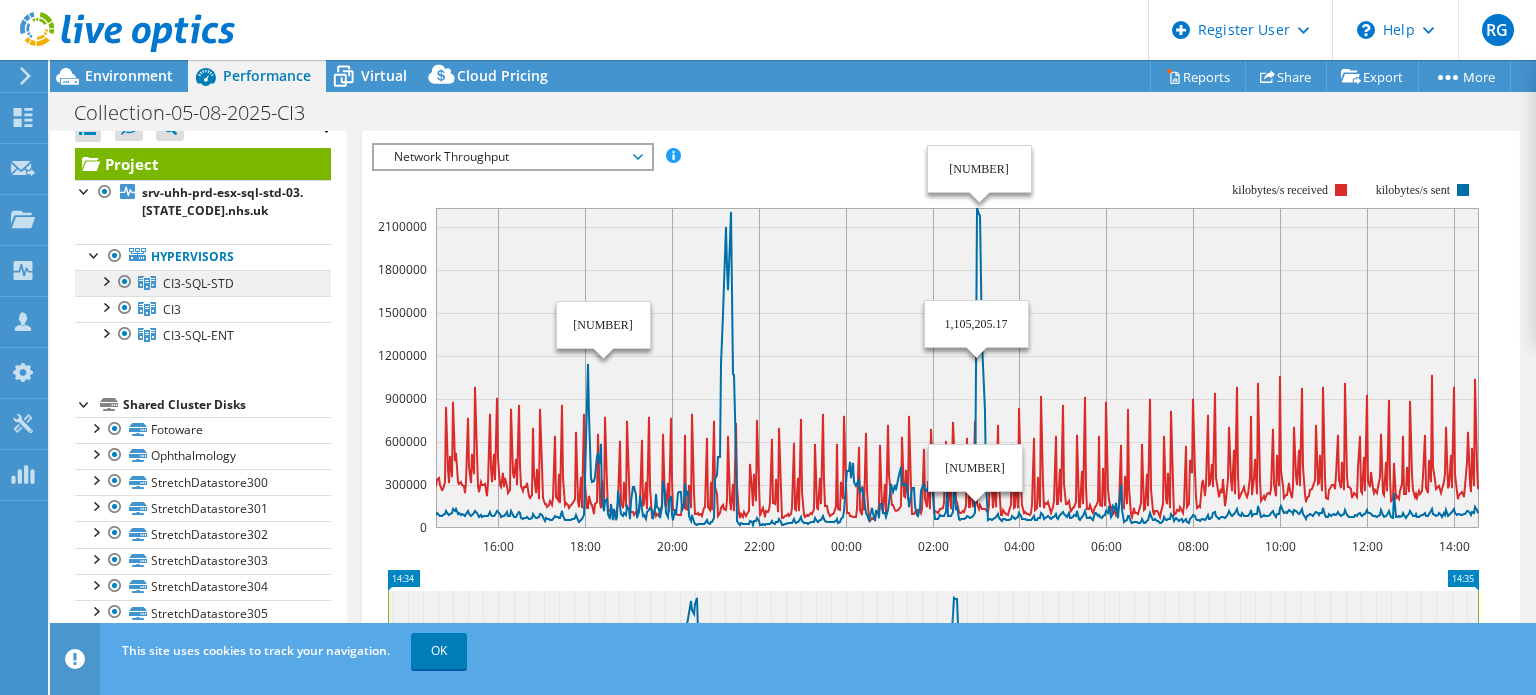 click on "CI3-SQL-STD" at bounding box center (198, 283) 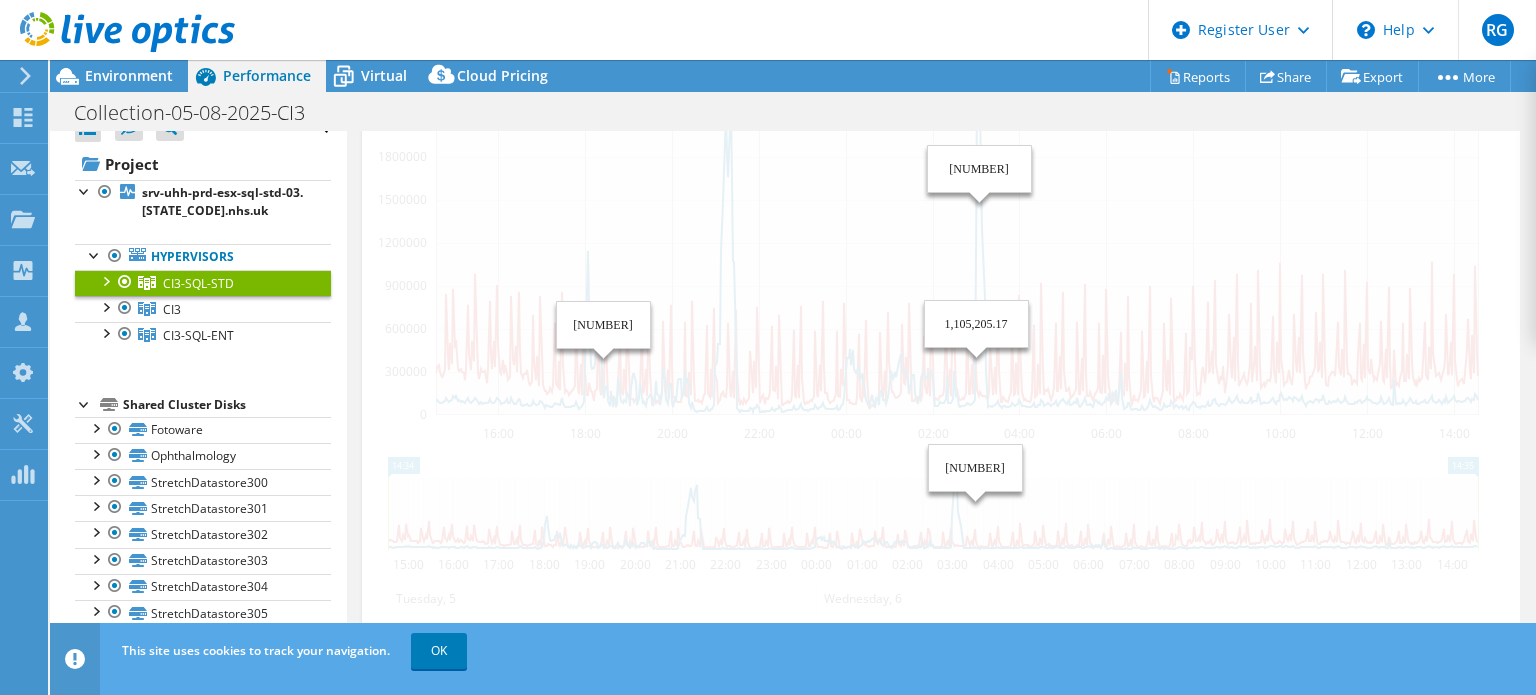 scroll, scrollTop: 336, scrollLeft: 0, axis: vertical 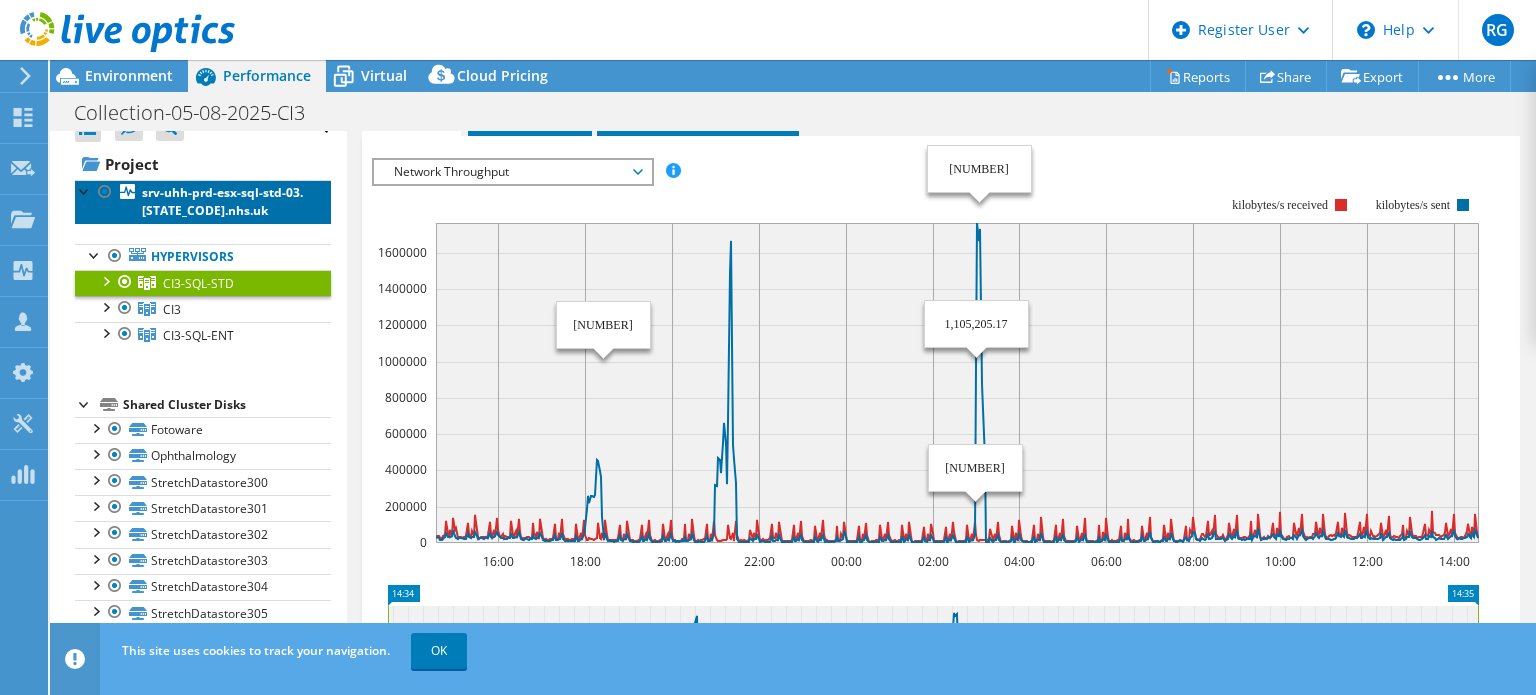 click on "srv-uhh-prd-esx-sql-std-03.[STATE_CODE].nhs.uk" at bounding box center (203, 202) 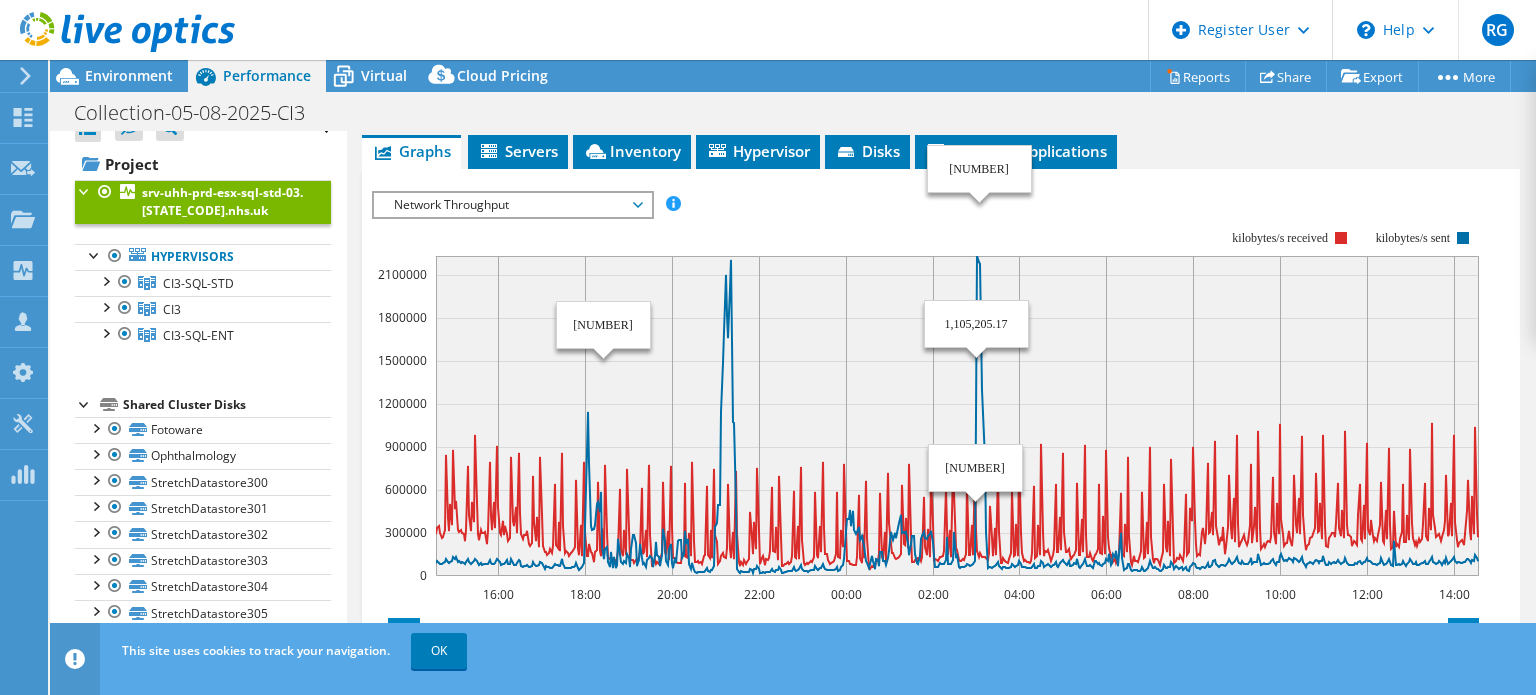 scroll, scrollTop: 384, scrollLeft: 0, axis: vertical 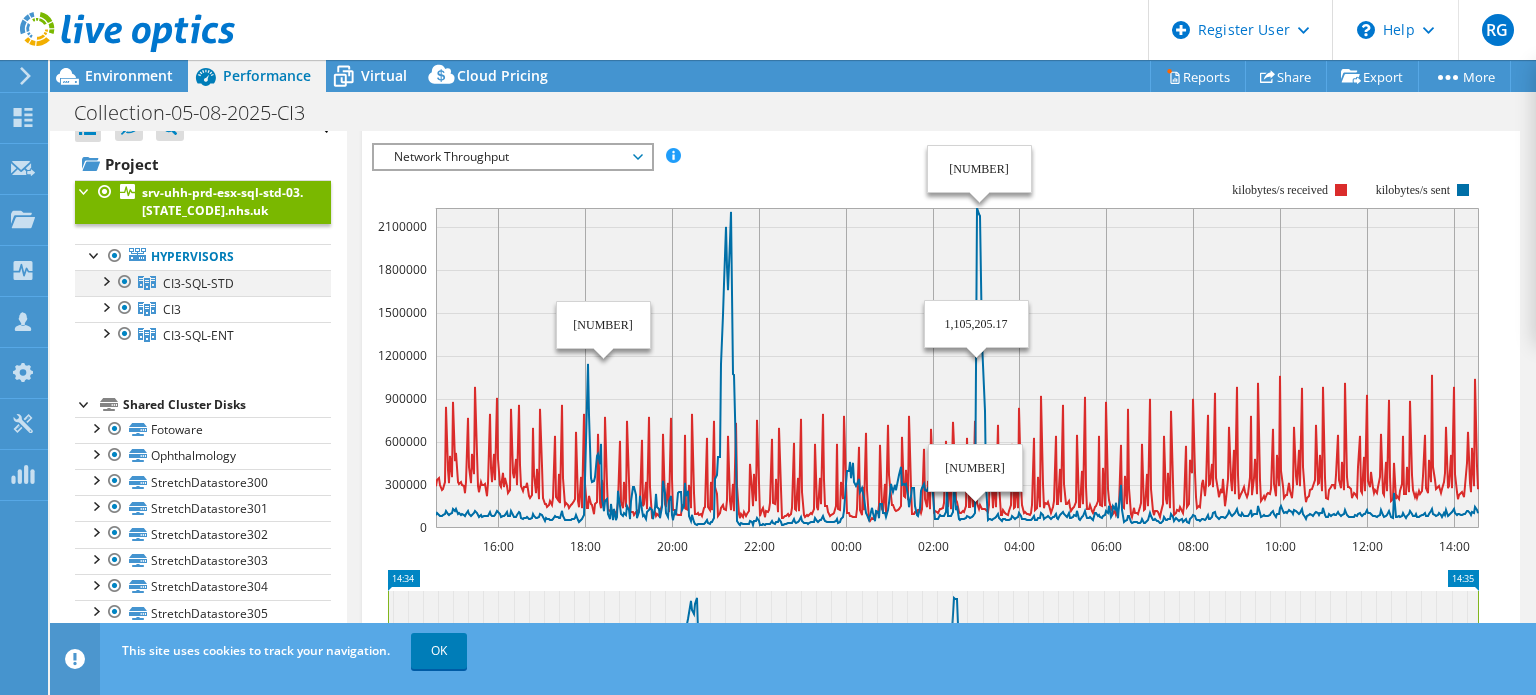 click at bounding box center [105, 280] 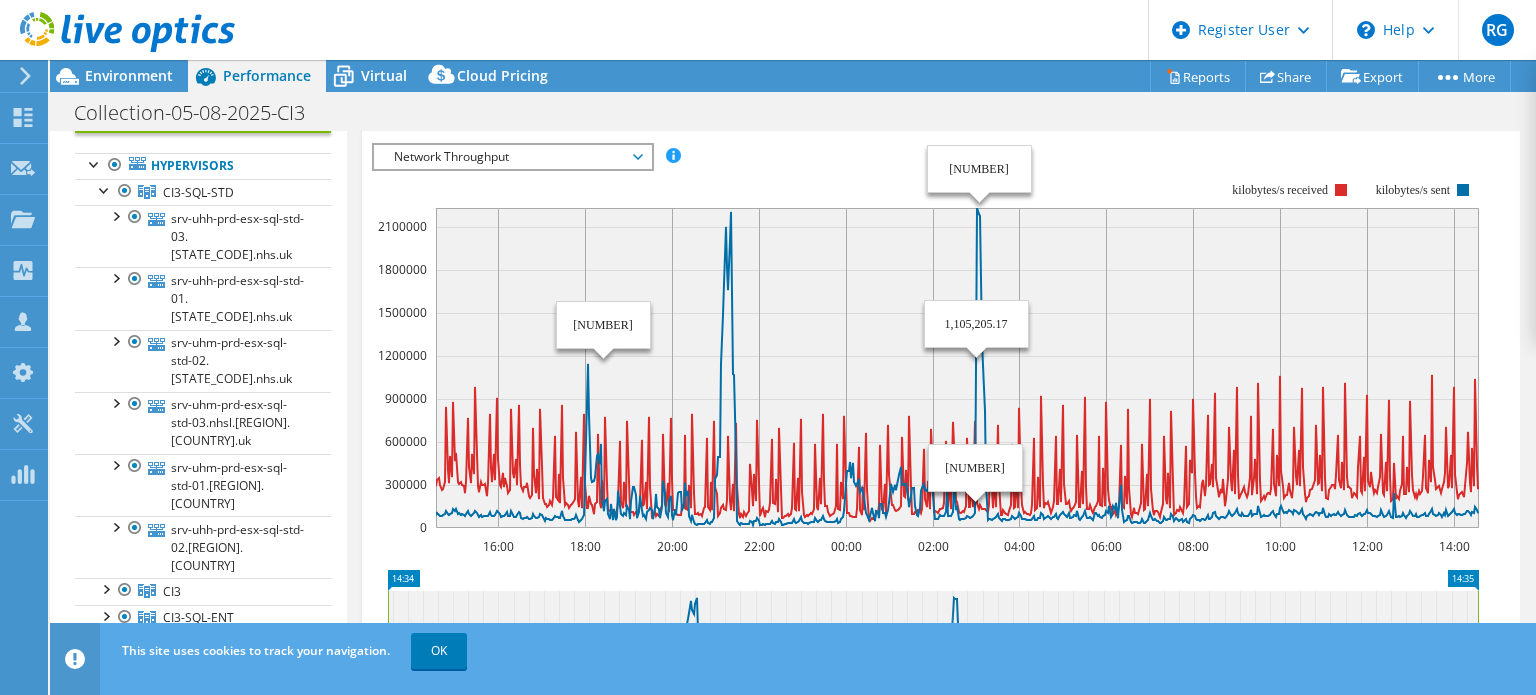 scroll, scrollTop: 139, scrollLeft: 0, axis: vertical 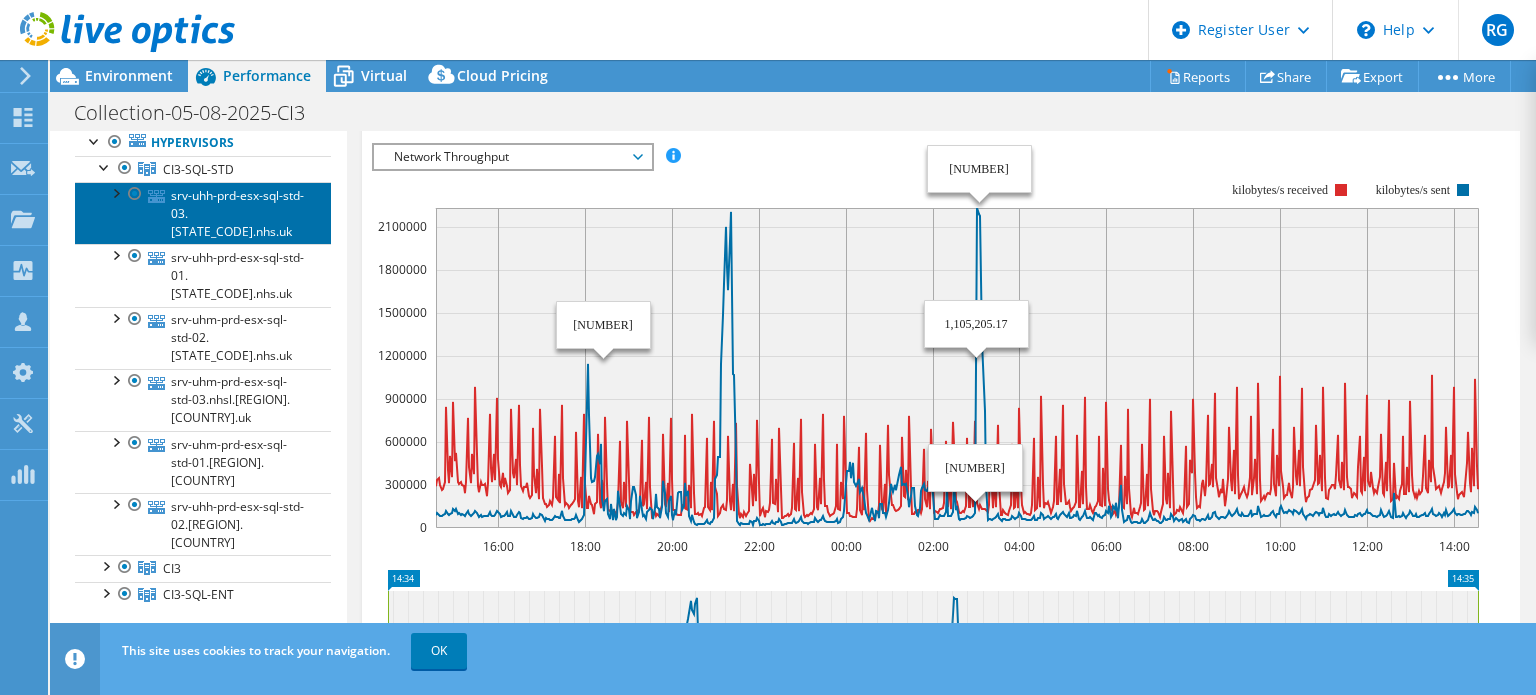 click on "srv-uhh-prd-esx-sql-std-03.[STATE_CODE].nhs.uk" at bounding box center (203, 213) 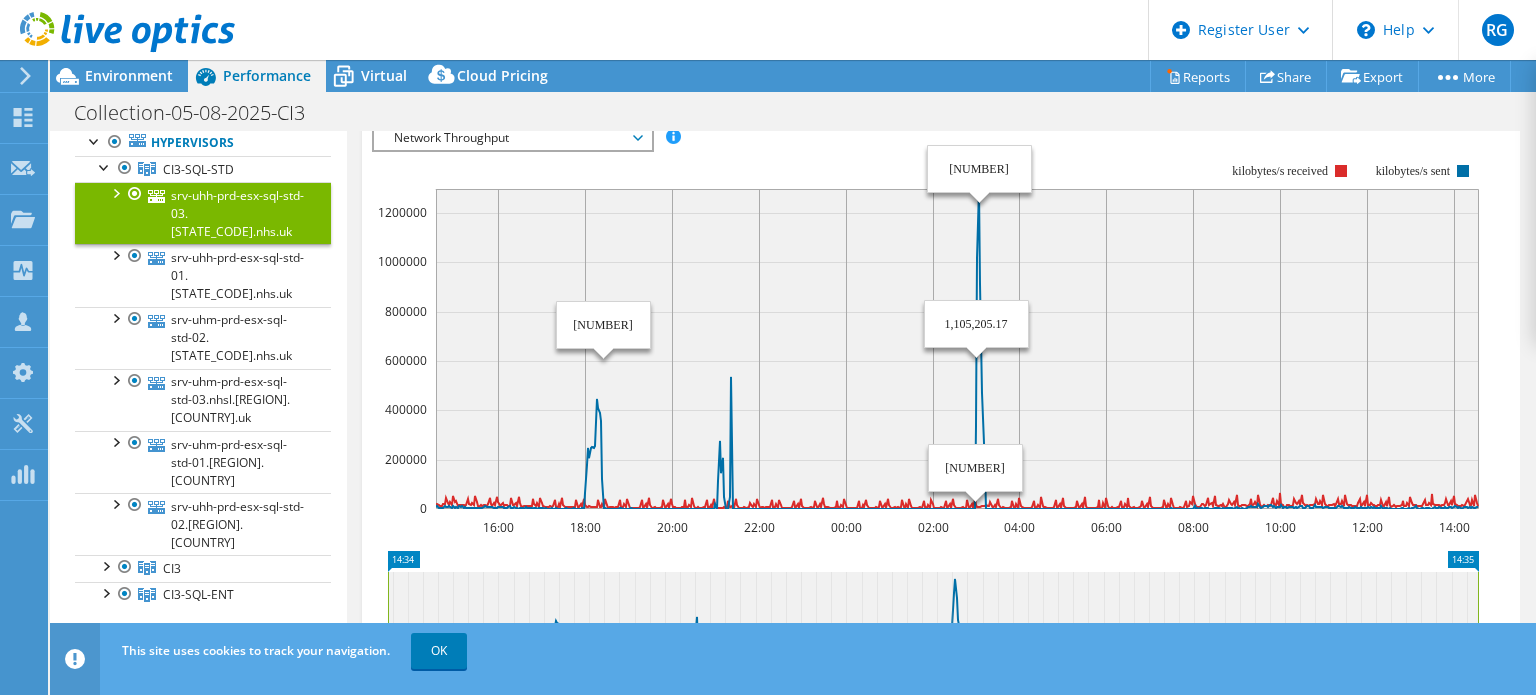 scroll, scrollTop: 365, scrollLeft: 0, axis: vertical 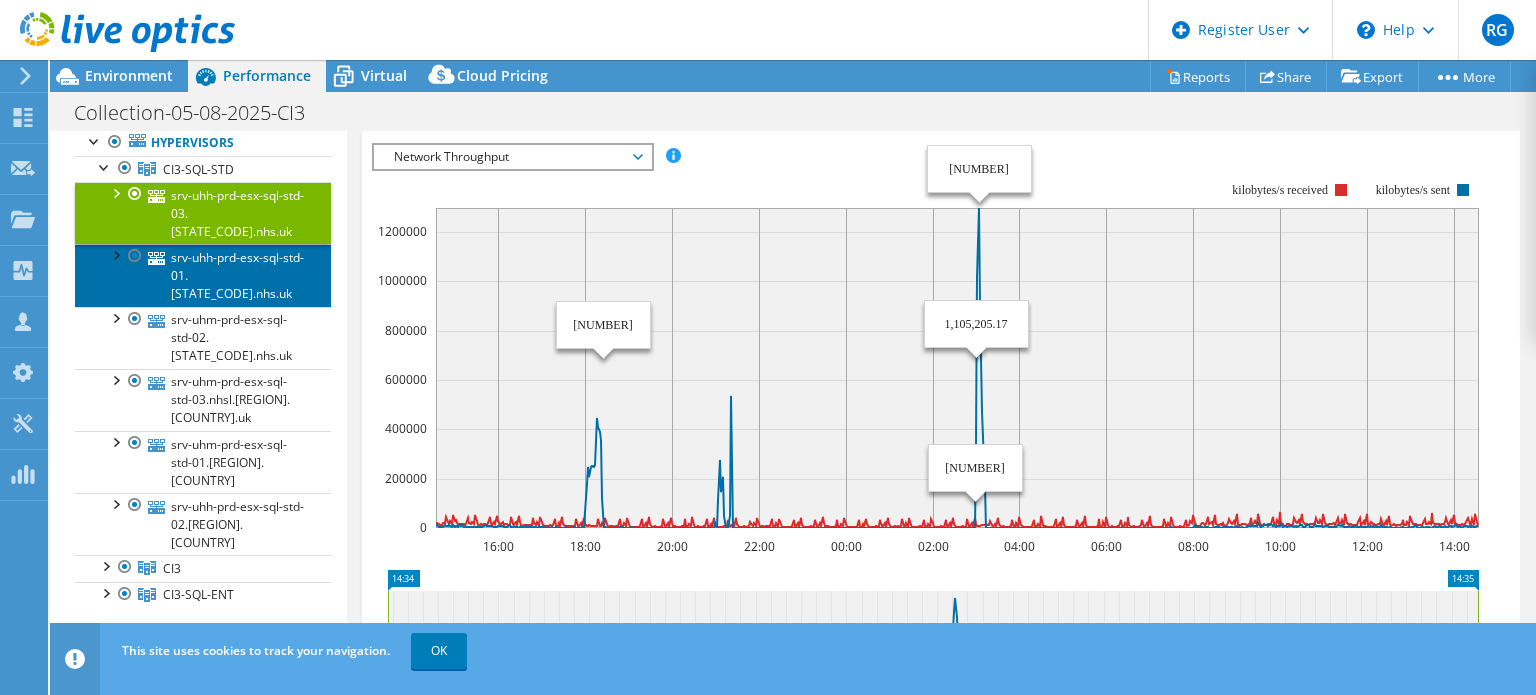 click on "srv-uhh-prd-esx-sql-std-01.[STATE_CODE].nhs.uk" at bounding box center [203, 275] 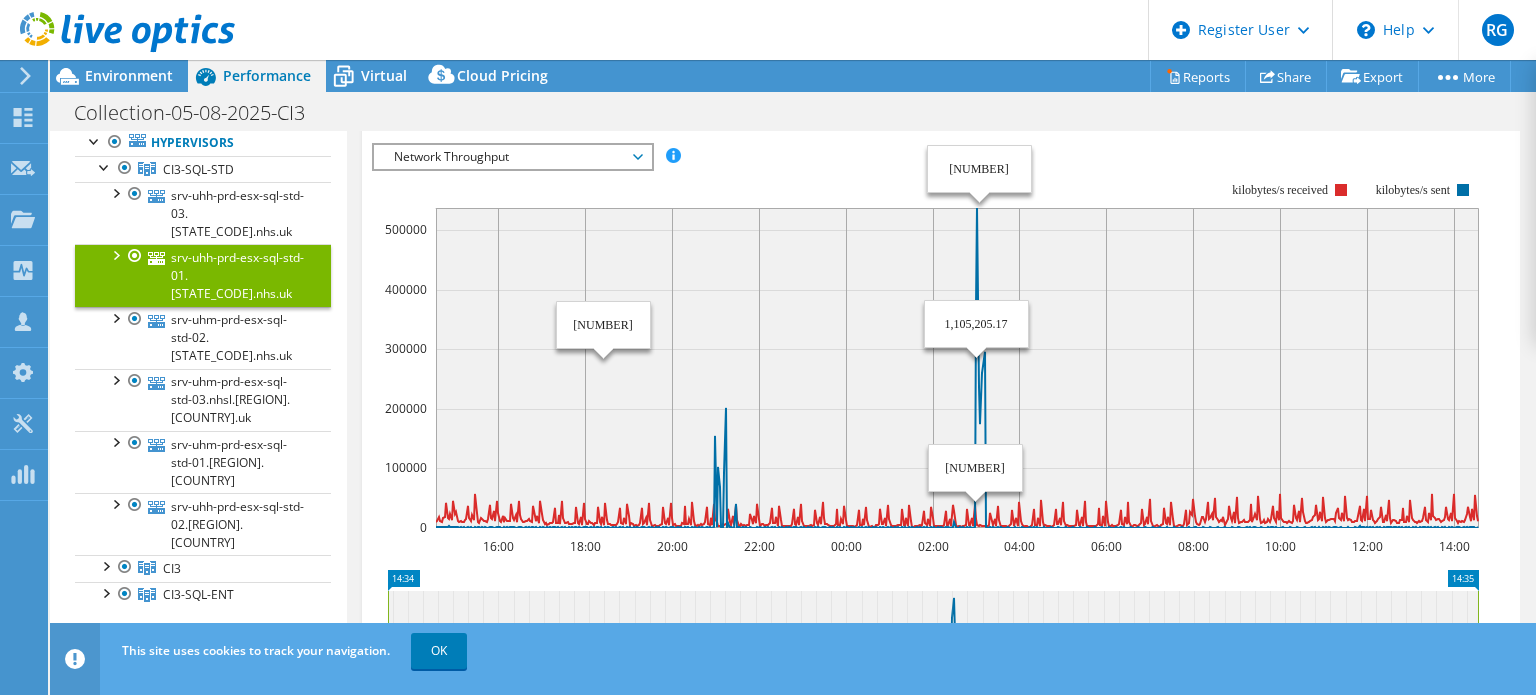 scroll, scrollTop: 349, scrollLeft: 0, axis: vertical 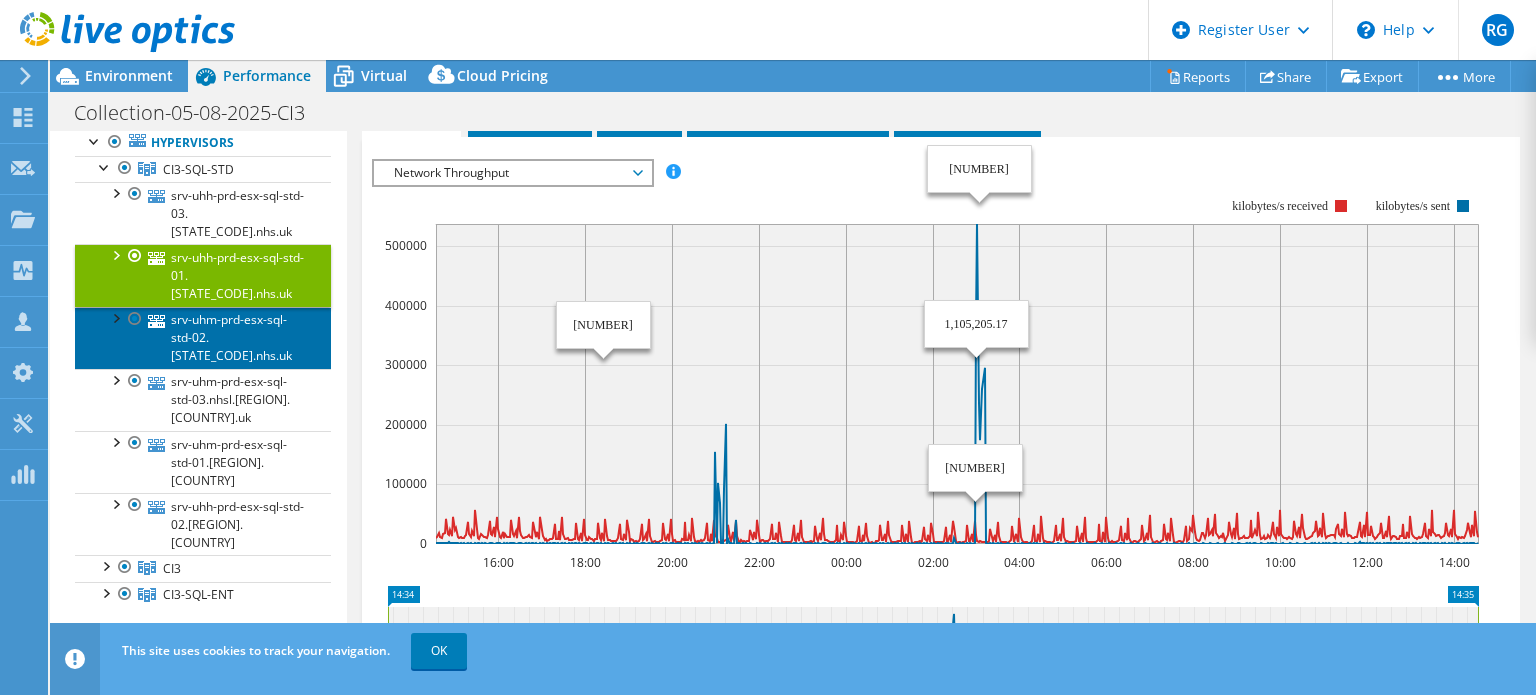 click on "srv-uhm-prd-esx-sql-std-02.[STATE_CODE].nhs.uk" at bounding box center [203, 338] 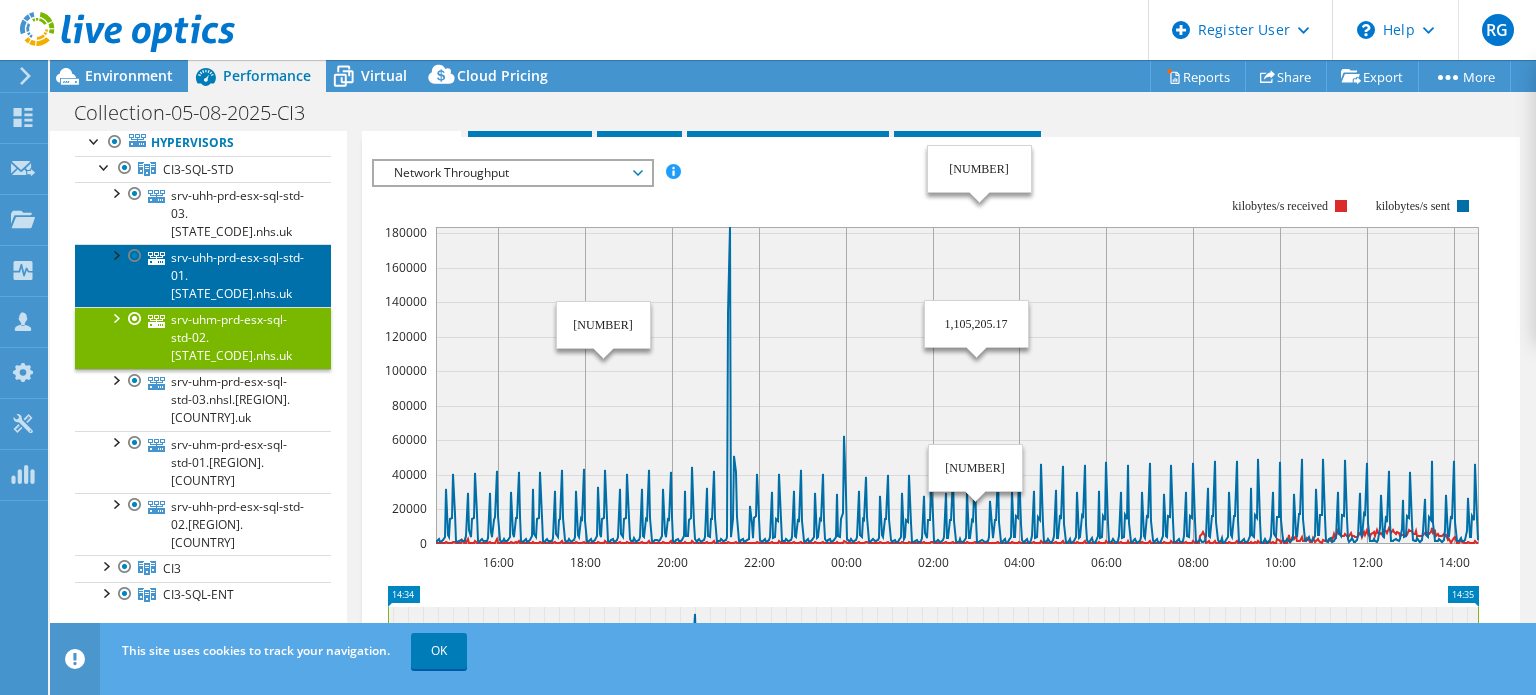 click on "srv-uhh-prd-esx-sql-std-01.[STATE_CODE].nhs.uk" at bounding box center [203, 275] 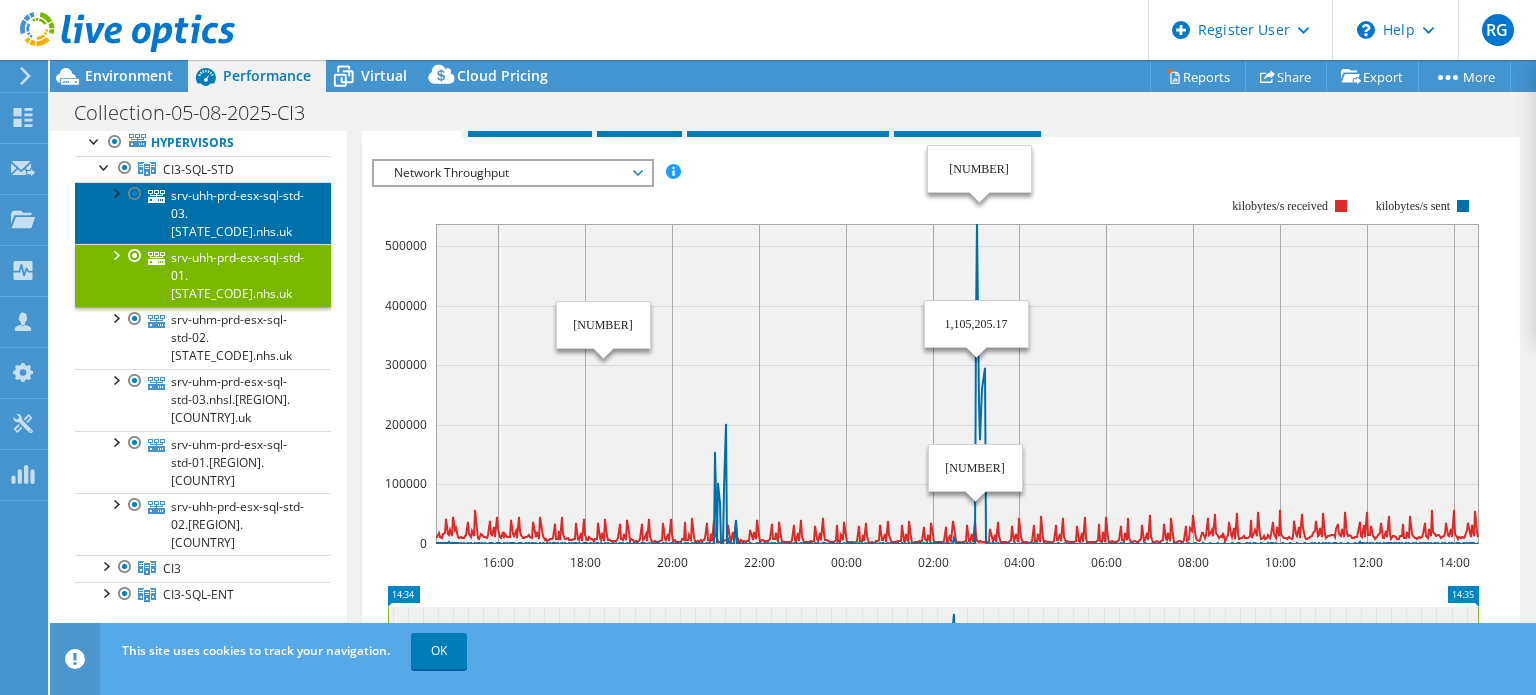 click on "srv-uhh-prd-esx-sql-std-03.[STATE_CODE].nhs.uk" at bounding box center (203, 213) 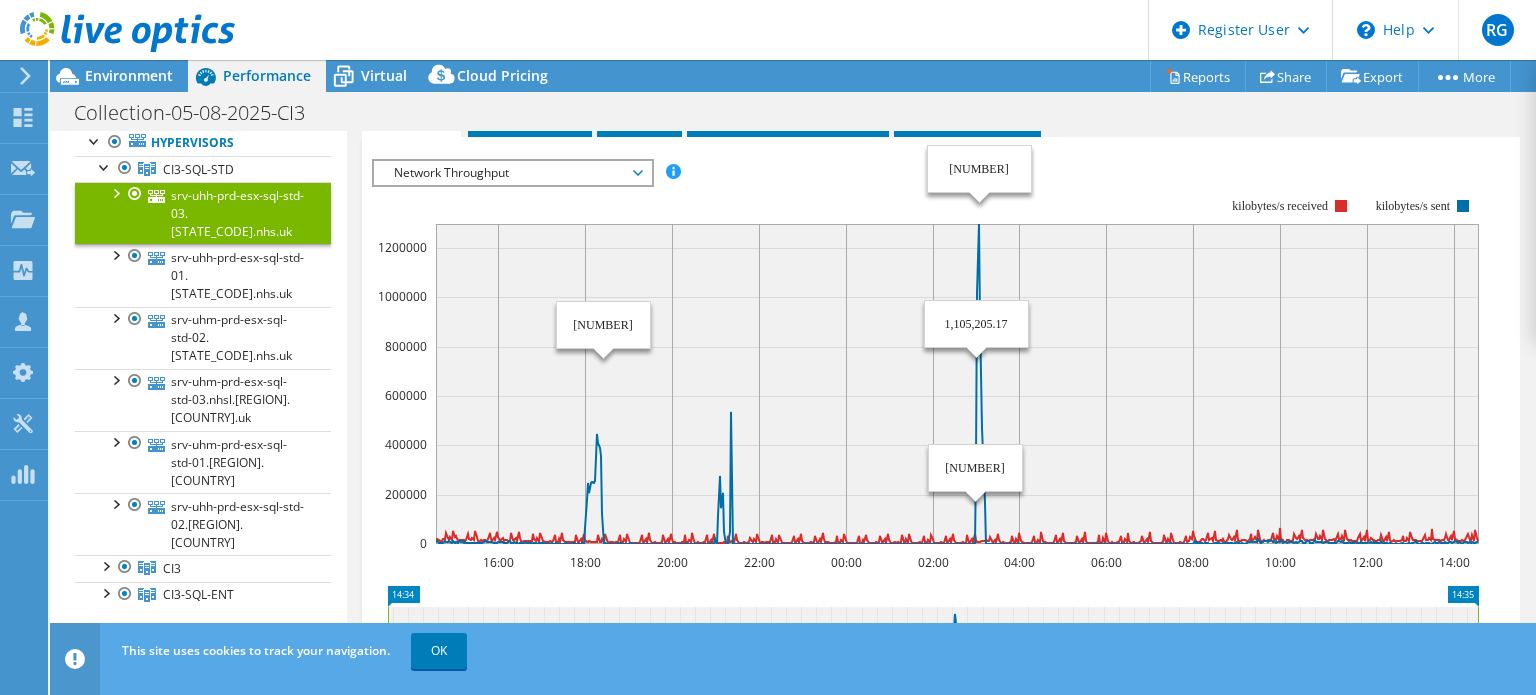 scroll, scrollTop: 365, scrollLeft: 0, axis: vertical 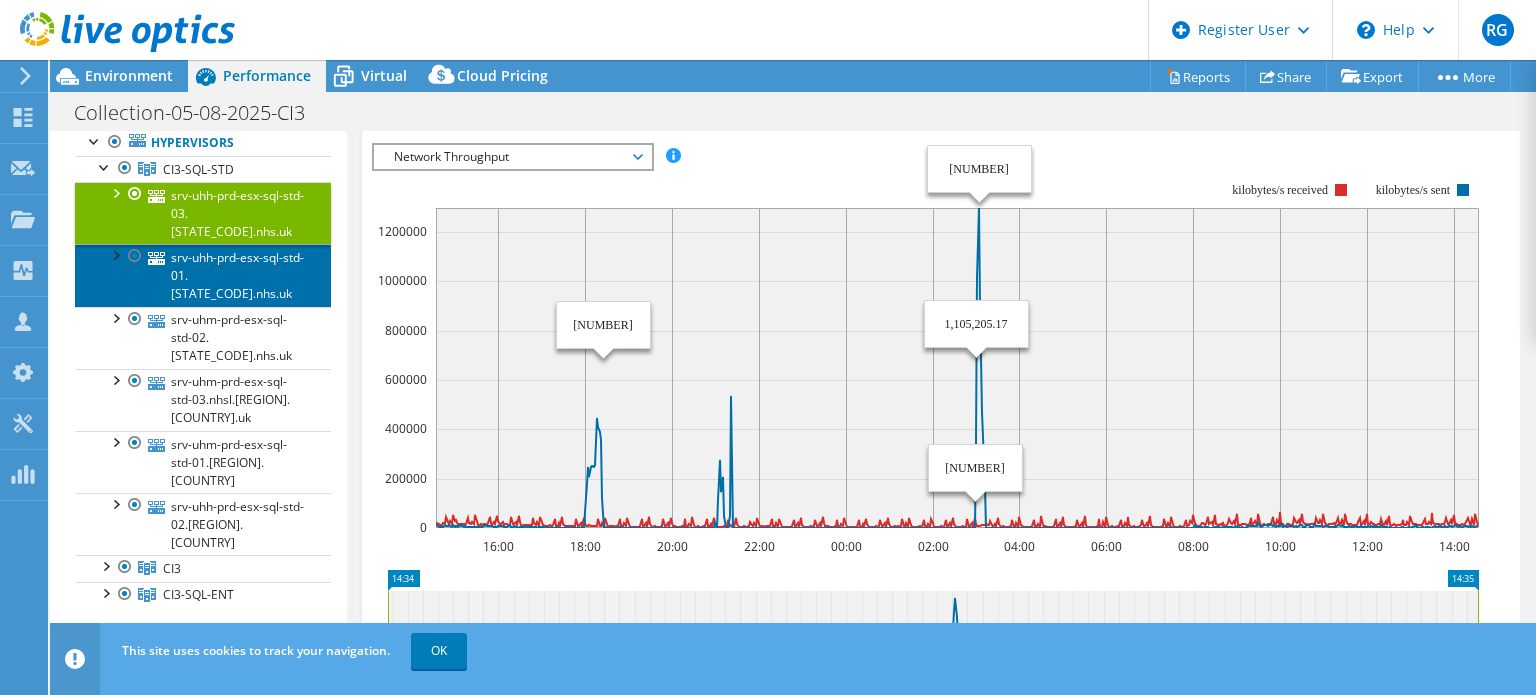 click on "srv-uhh-prd-esx-sql-std-01.[STATE_CODE].nhs.uk" at bounding box center (203, 275) 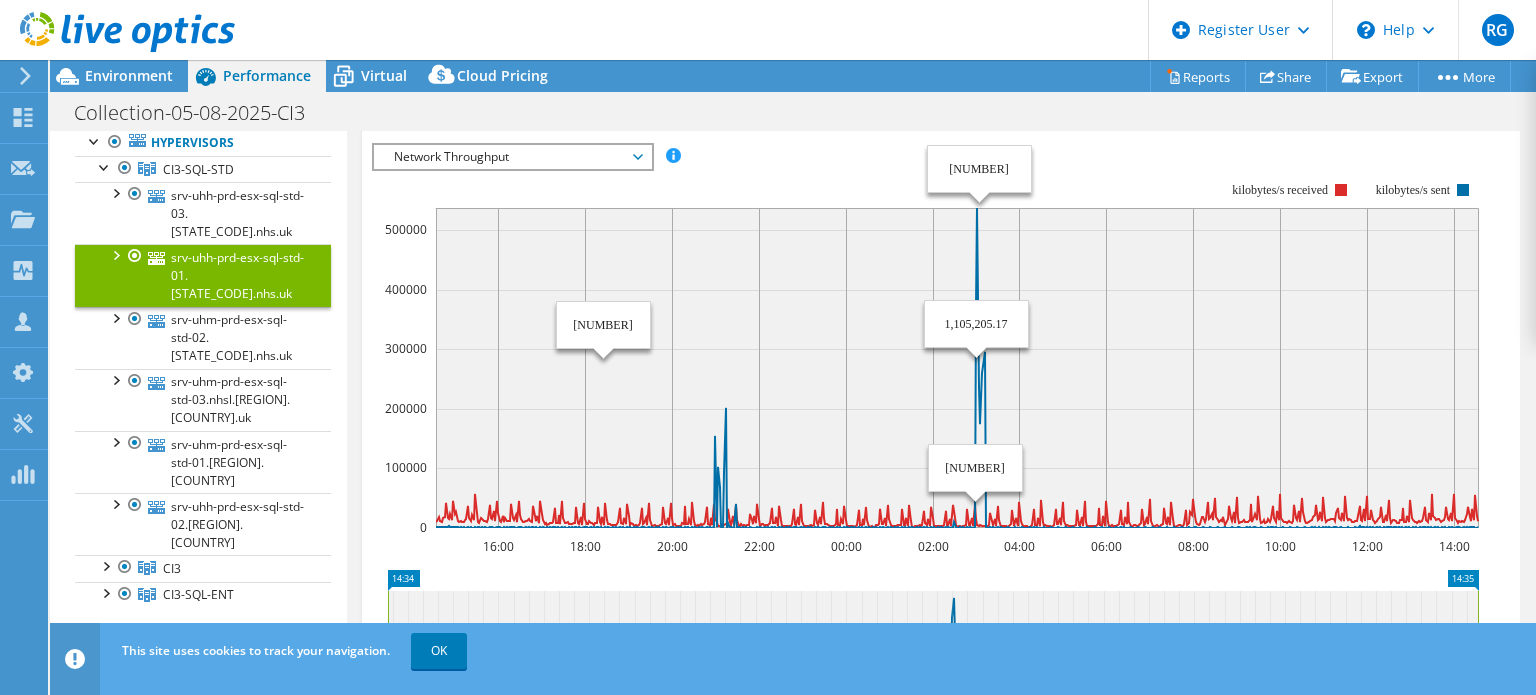 scroll, scrollTop: 349, scrollLeft: 0, axis: vertical 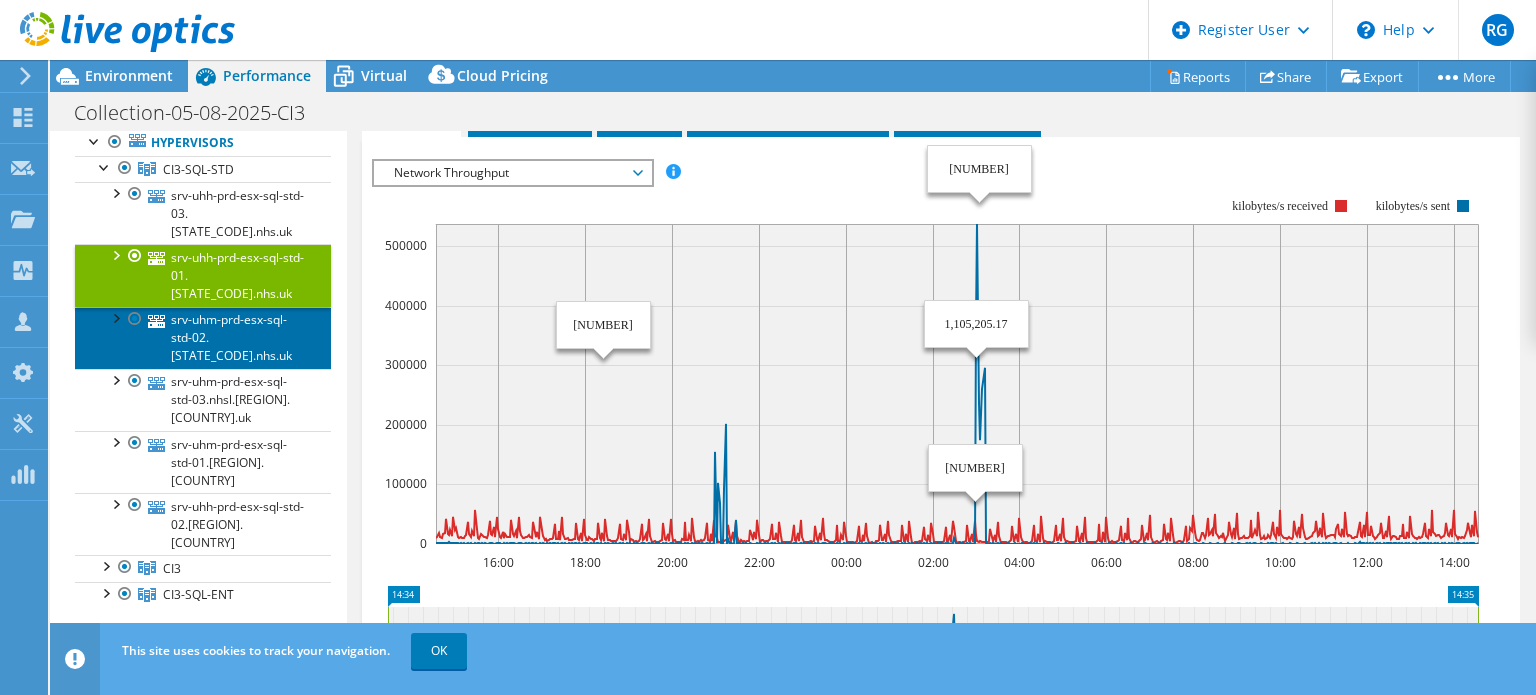 click on "srv-uhm-prd-esx-sql-std-02.[STATE_CODE].nhs.uk" at bounding box center (203, 338) 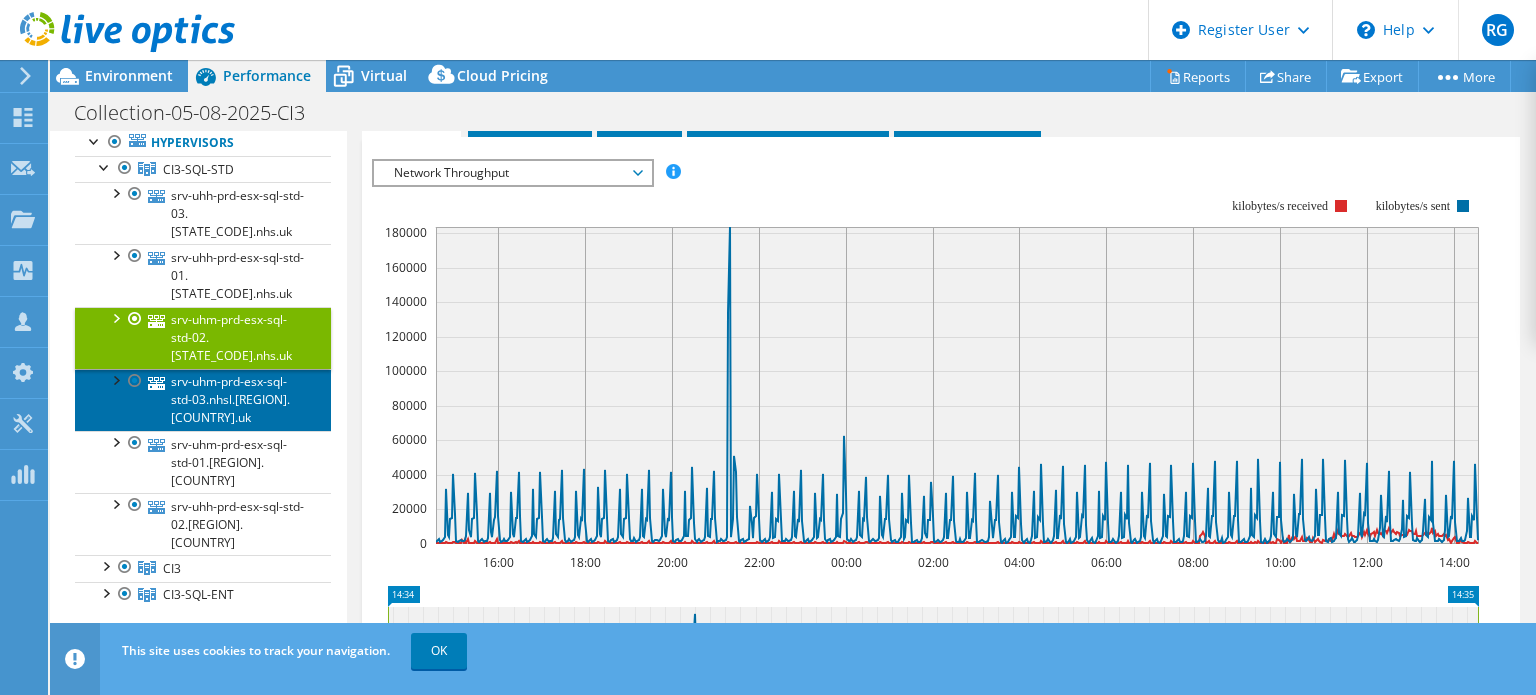 click on "srv-uhm-prd-esx-sql-std-03.nhsl.[REGION].[COUNTRY].uk" at bounding box center [203, 400] 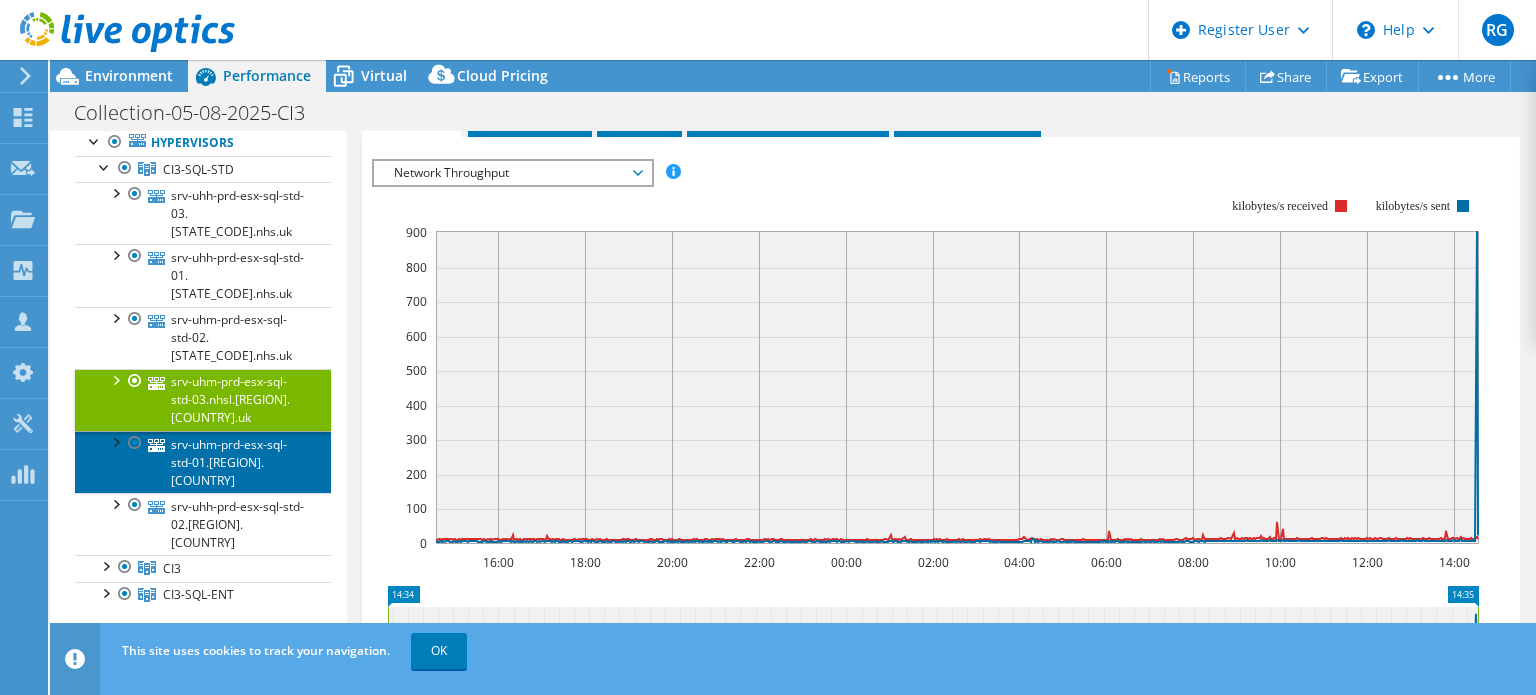 click on "srv-uhm-prd-esx-sql-std-01.[REGION].[COUNTRY]" at bounding box center [203, 462] 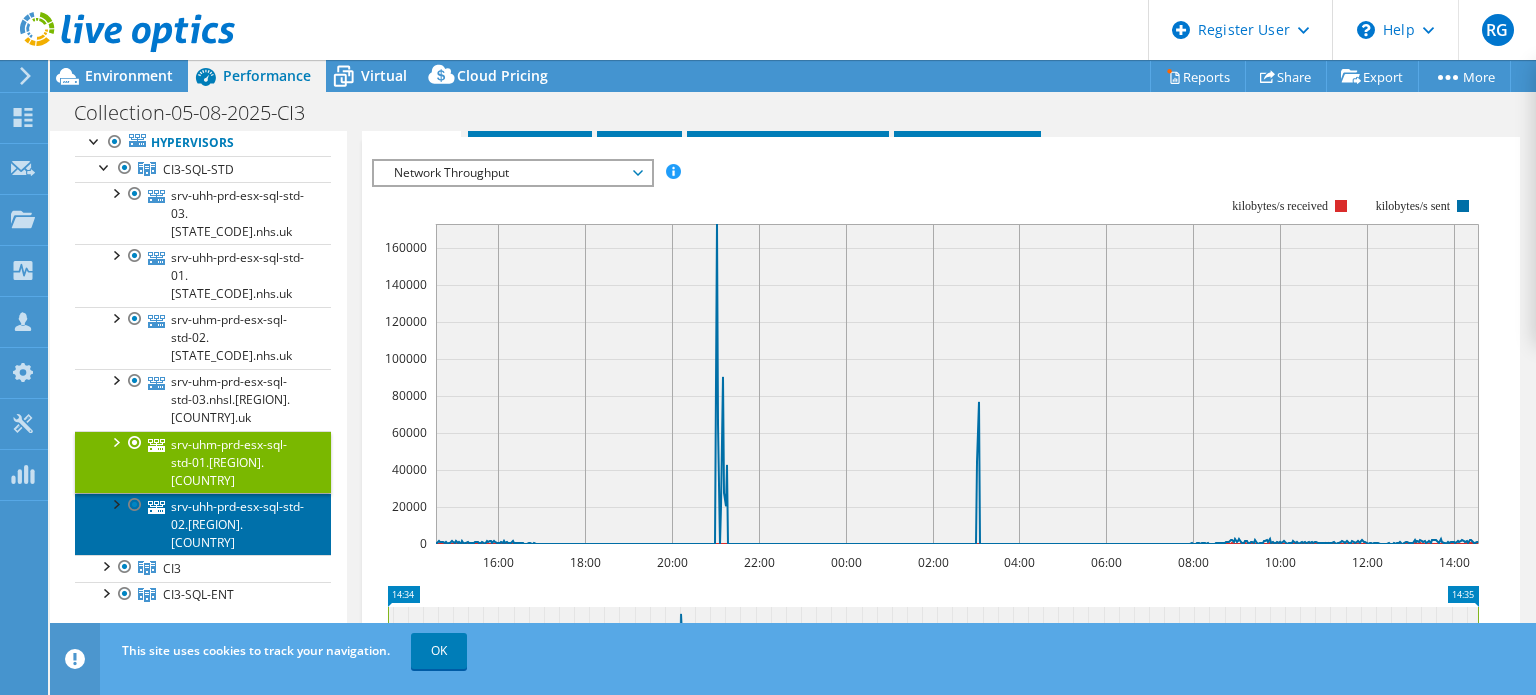 click on "srv-uhh-prd-esx-sql-std-02.[REGION].[COUNTRY]" at bounding box center (203, 524) 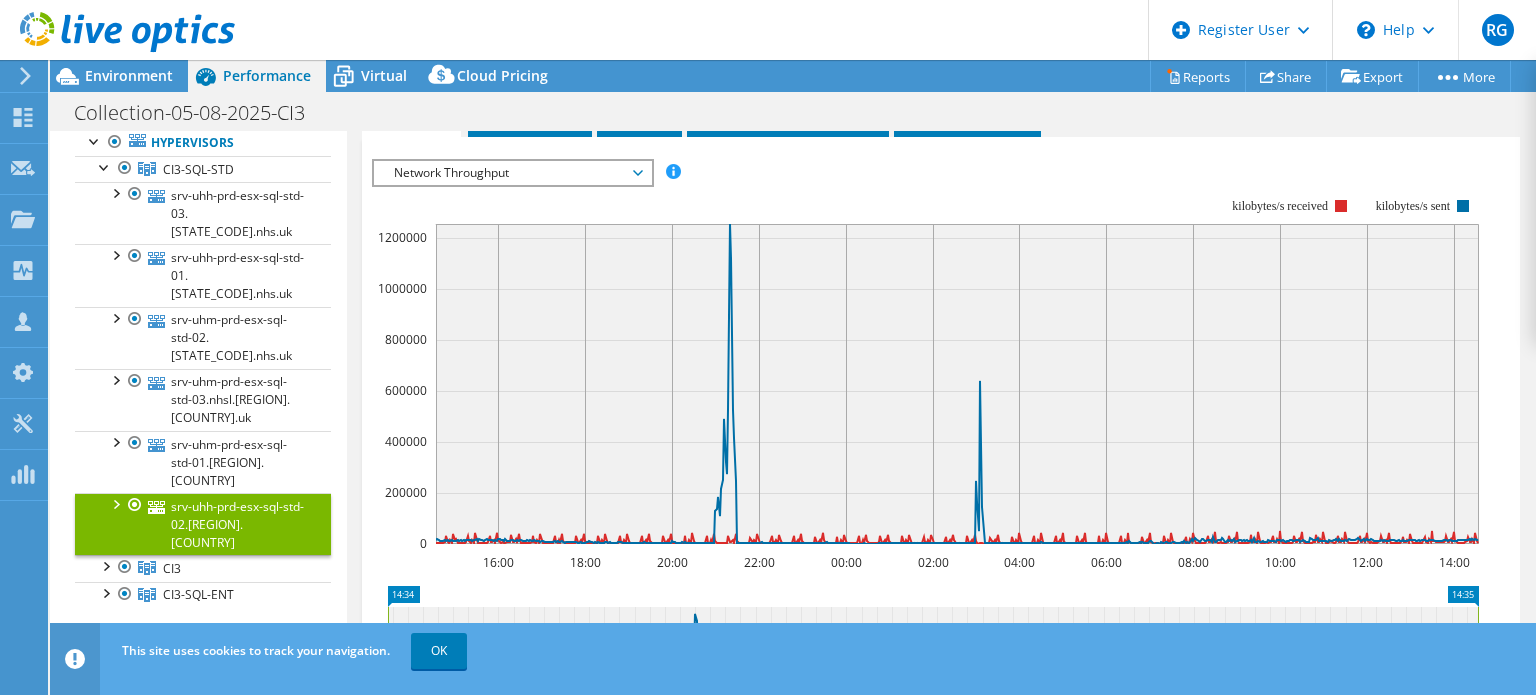 scroll, scrollTop: 365, scrollLeft: 0, axis: vertical 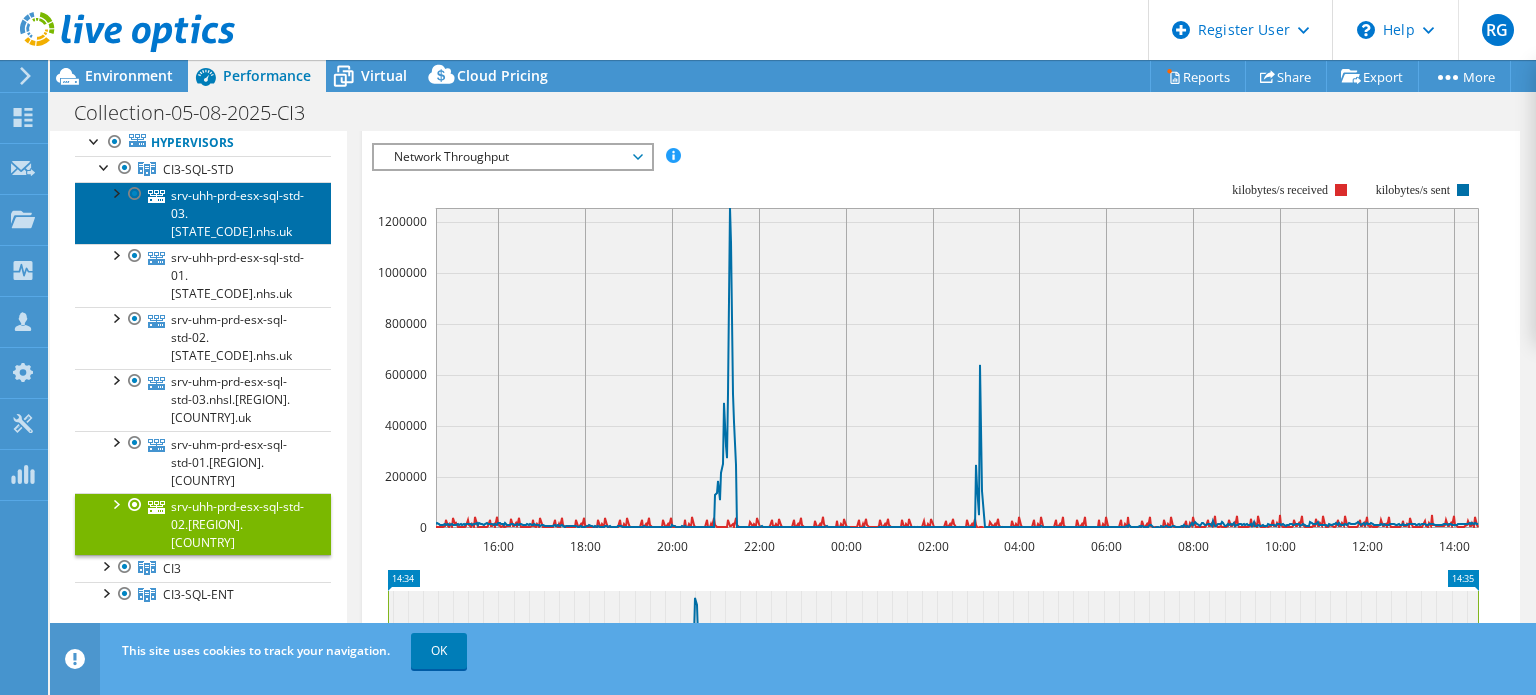 click on "srv-uhh-prd-esx-sql-std-03.[STATE_CODE].nhs.uk" at bounding box center (203, 213) 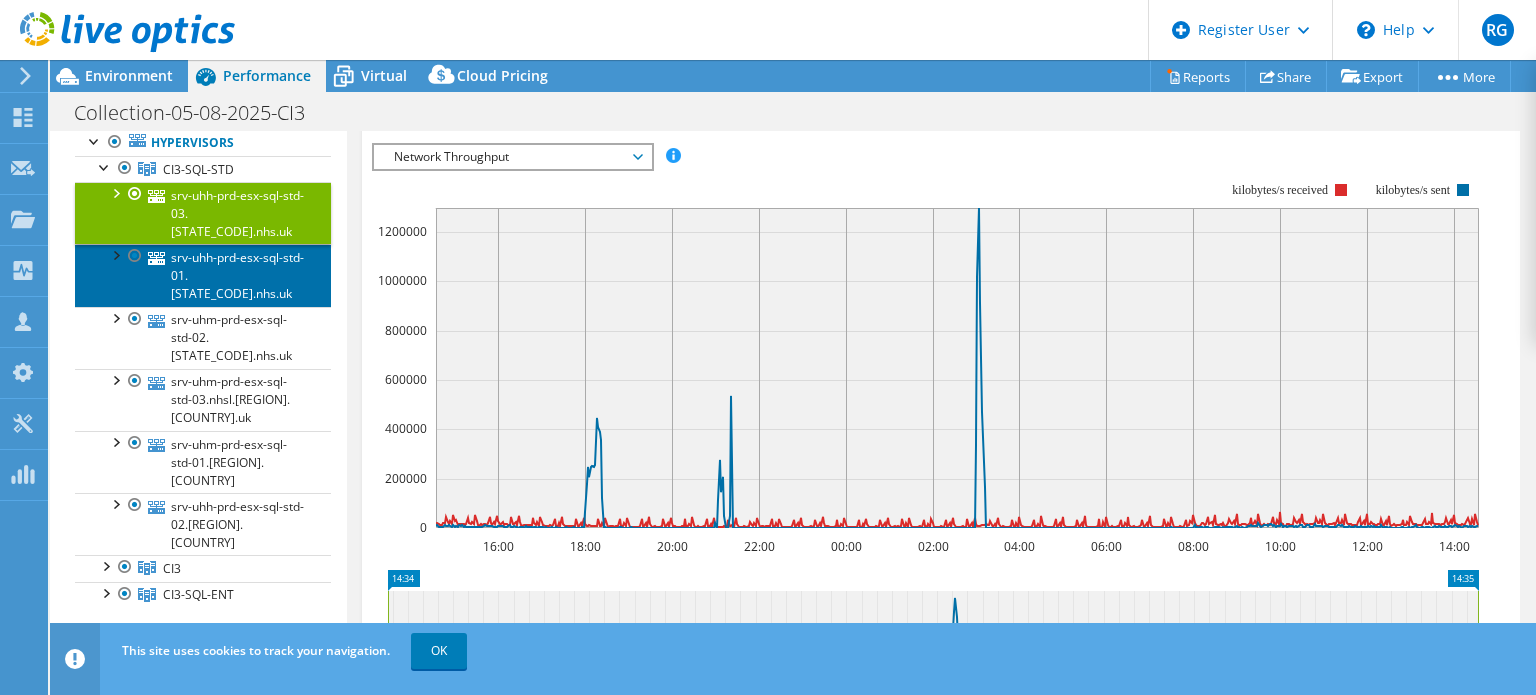 click on "srv-uhh-prd-esx-sql-std-01.[STATE_CODE].nhs.uk" at bounding box center [203, 275] 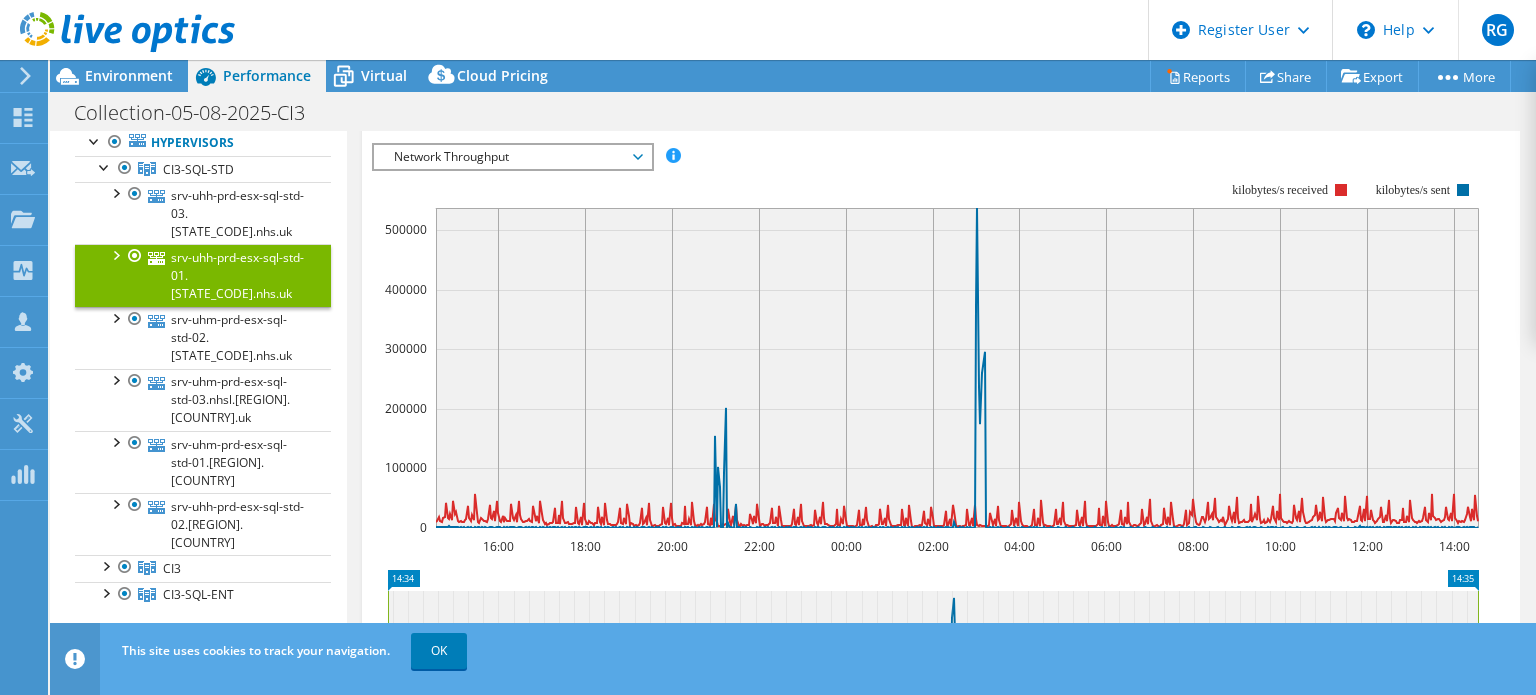 scroll, scrollTop: 349, scrollLeft: 0, axis: vertical 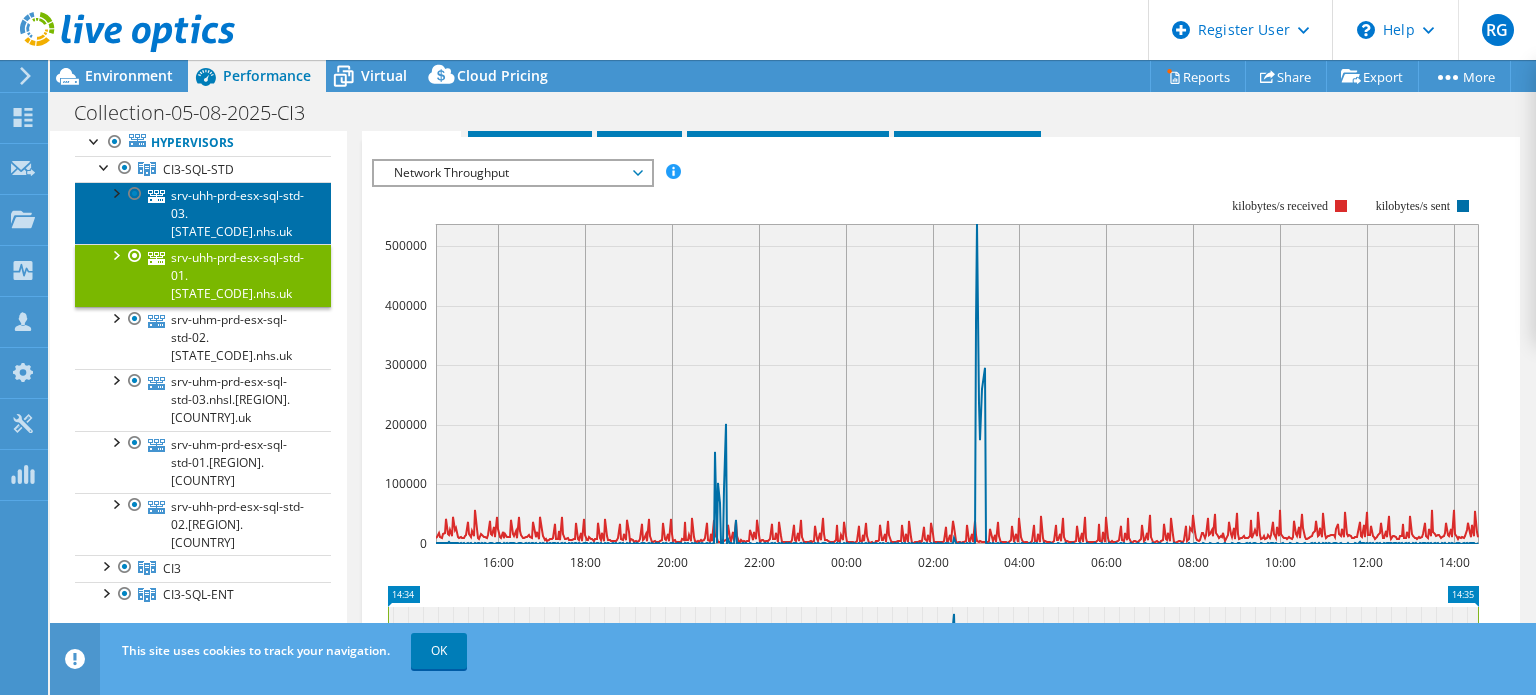 click on "srv-uhh-prd-esx-sql-std-03.[STATE_CODE].nhs.uk" at bounding box center (203, 213) 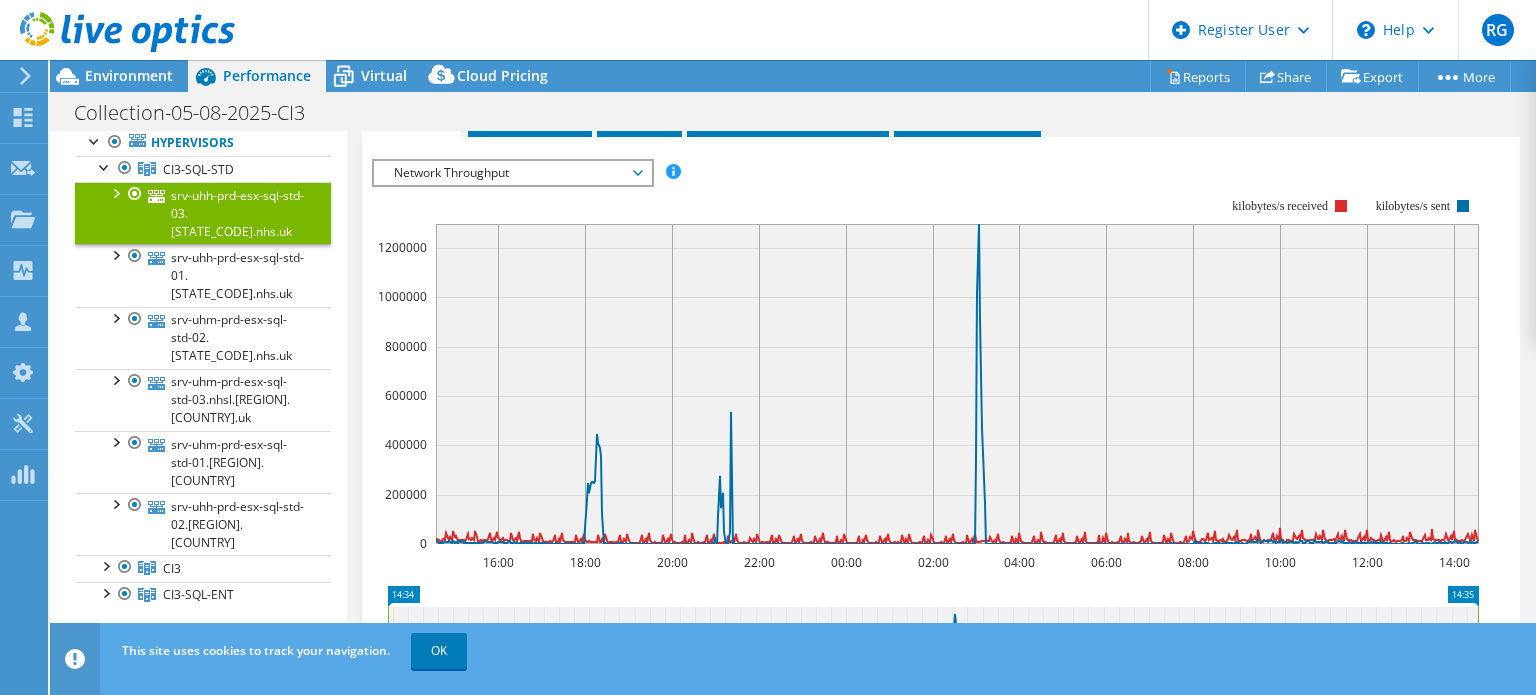 scroll, scrollTop: 365, scrollLeft: 0, axis: vertical 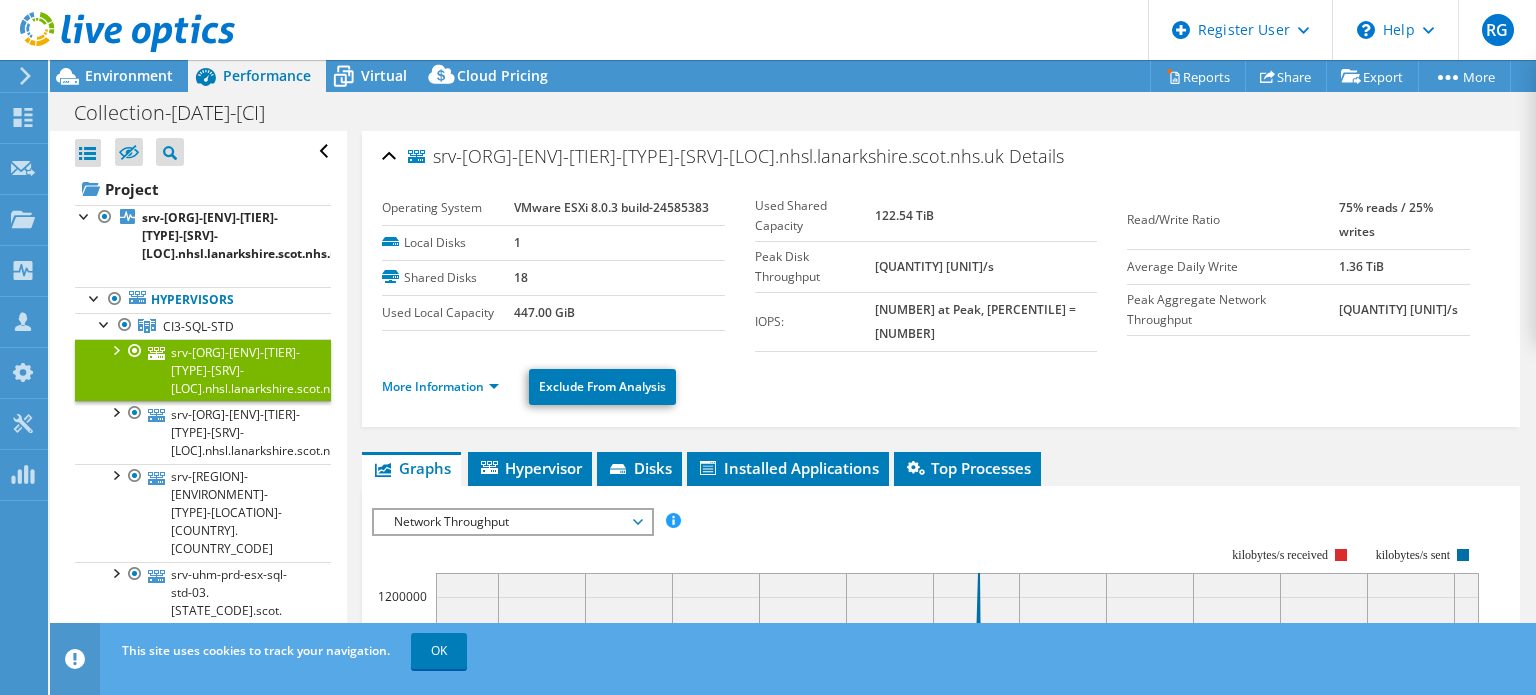 select on "USD" 